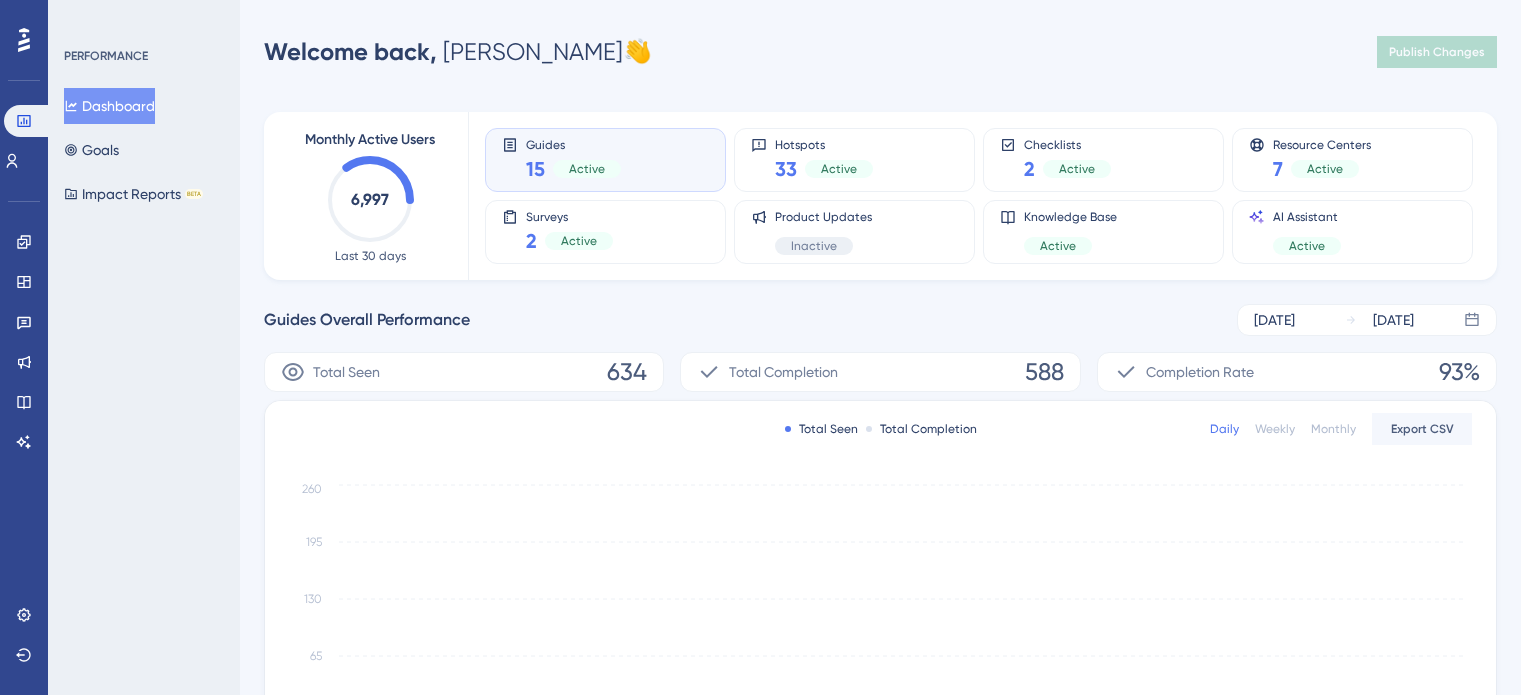 scroll, scrollTop: 0, scrollLeft: 0, axis: both 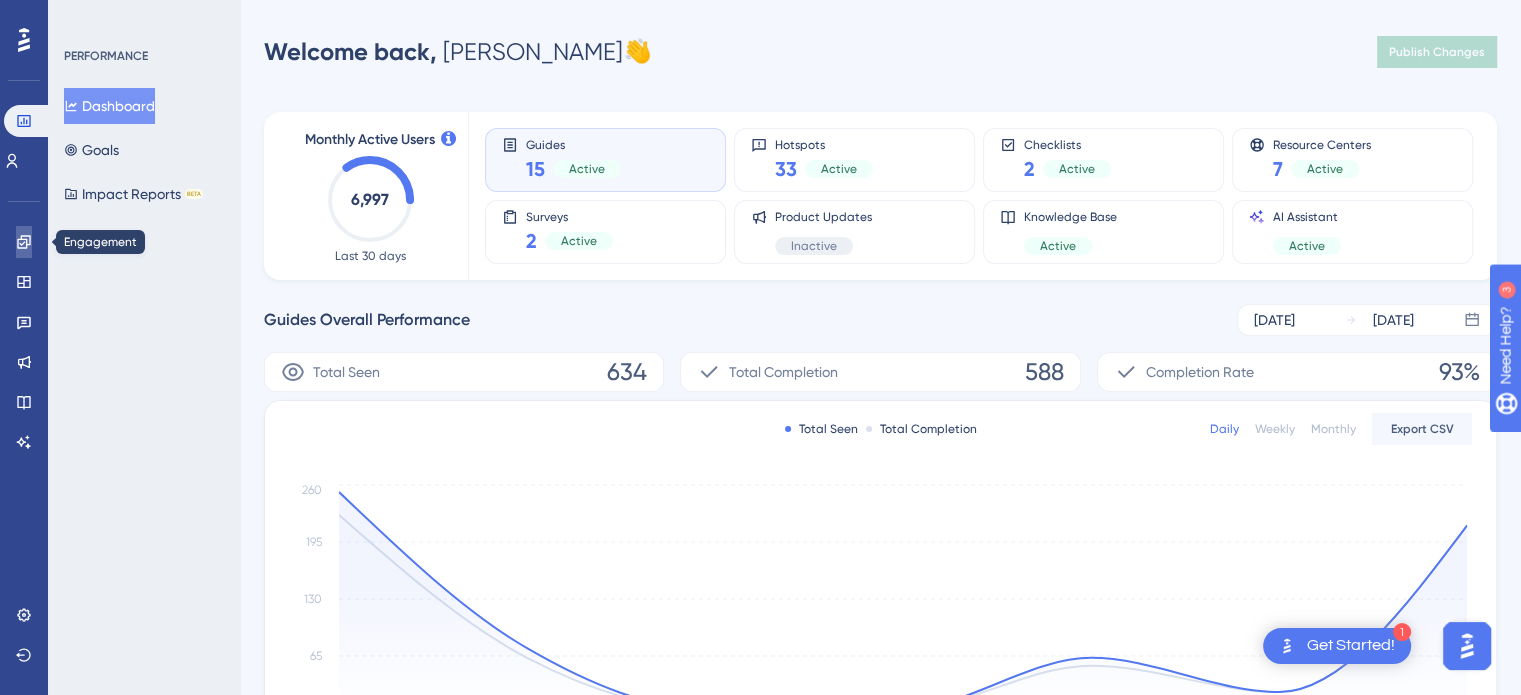 click 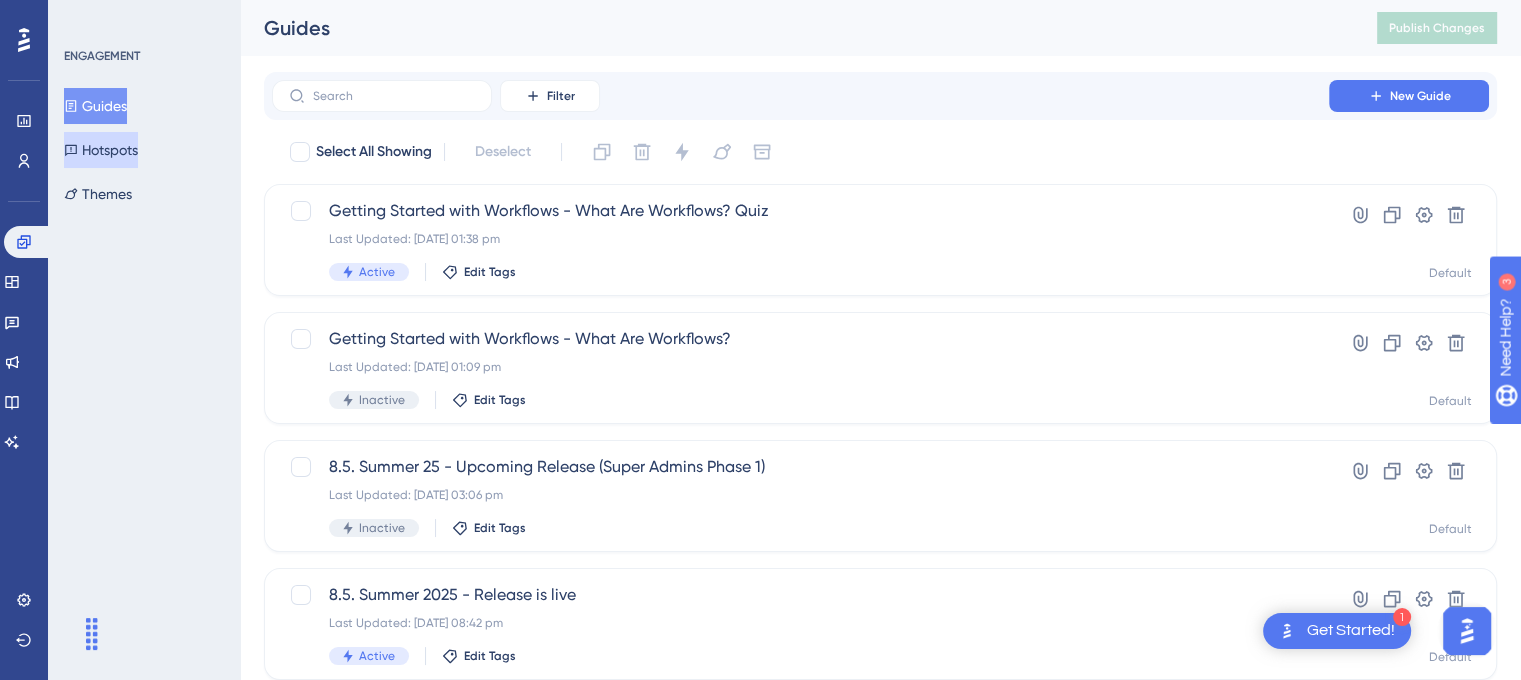 click on "Hotspots" at bounding box center [101, 150] 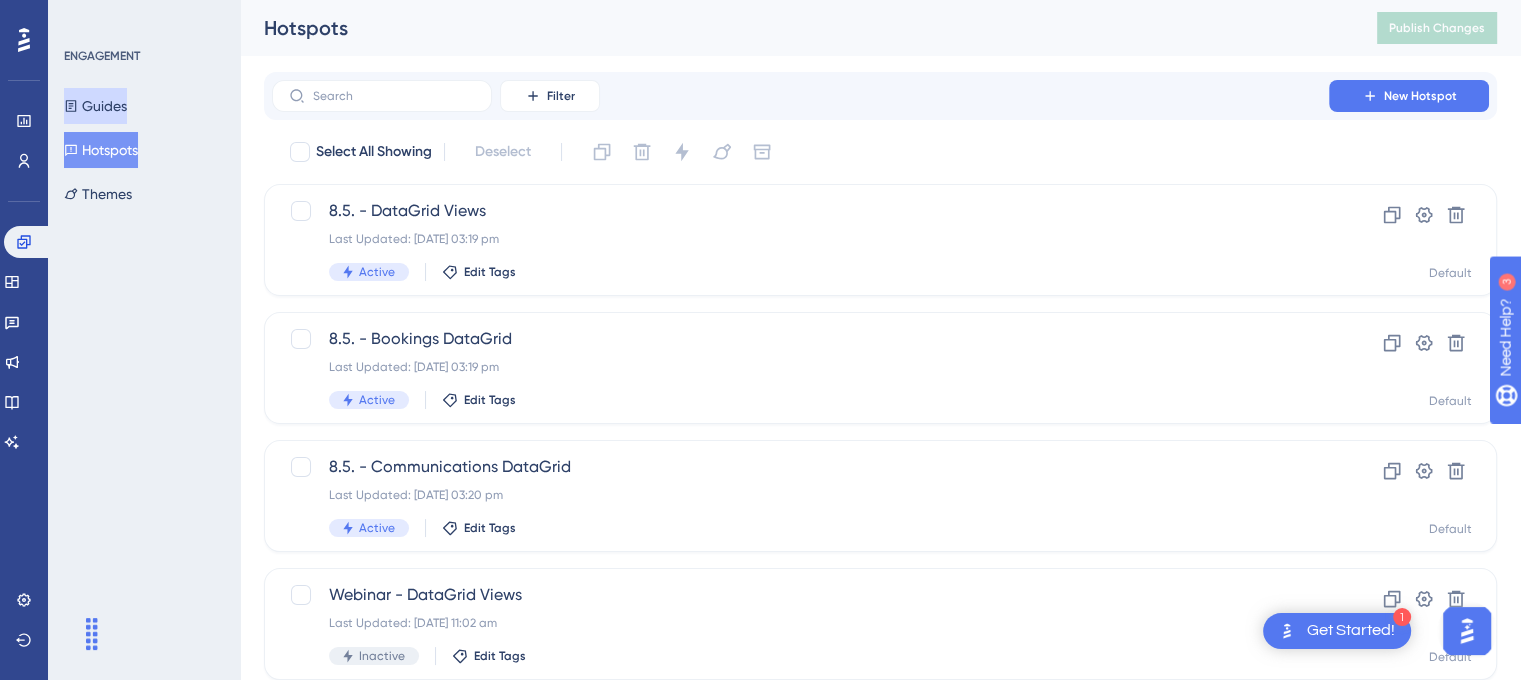 click on "Guides" at bounding box center (95, 106) 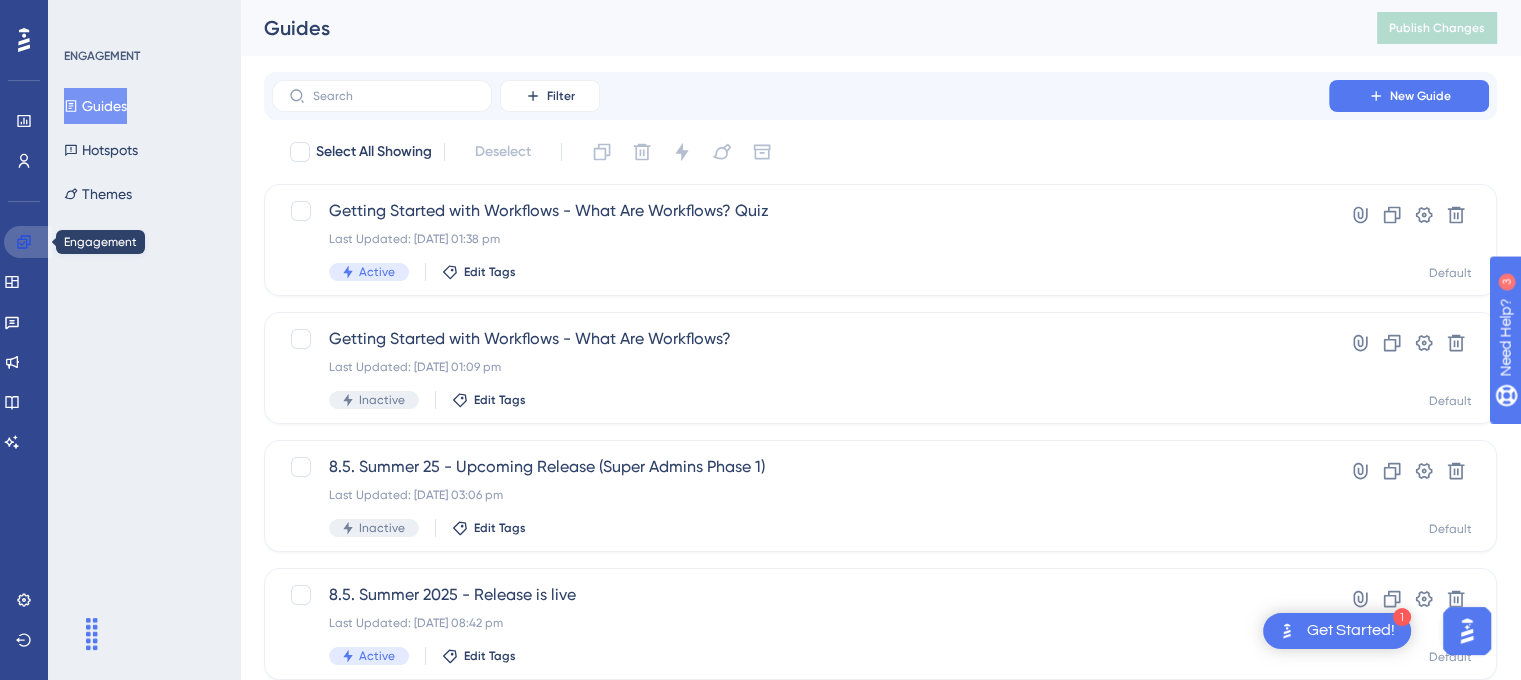 click at bounding box center [28, 242] 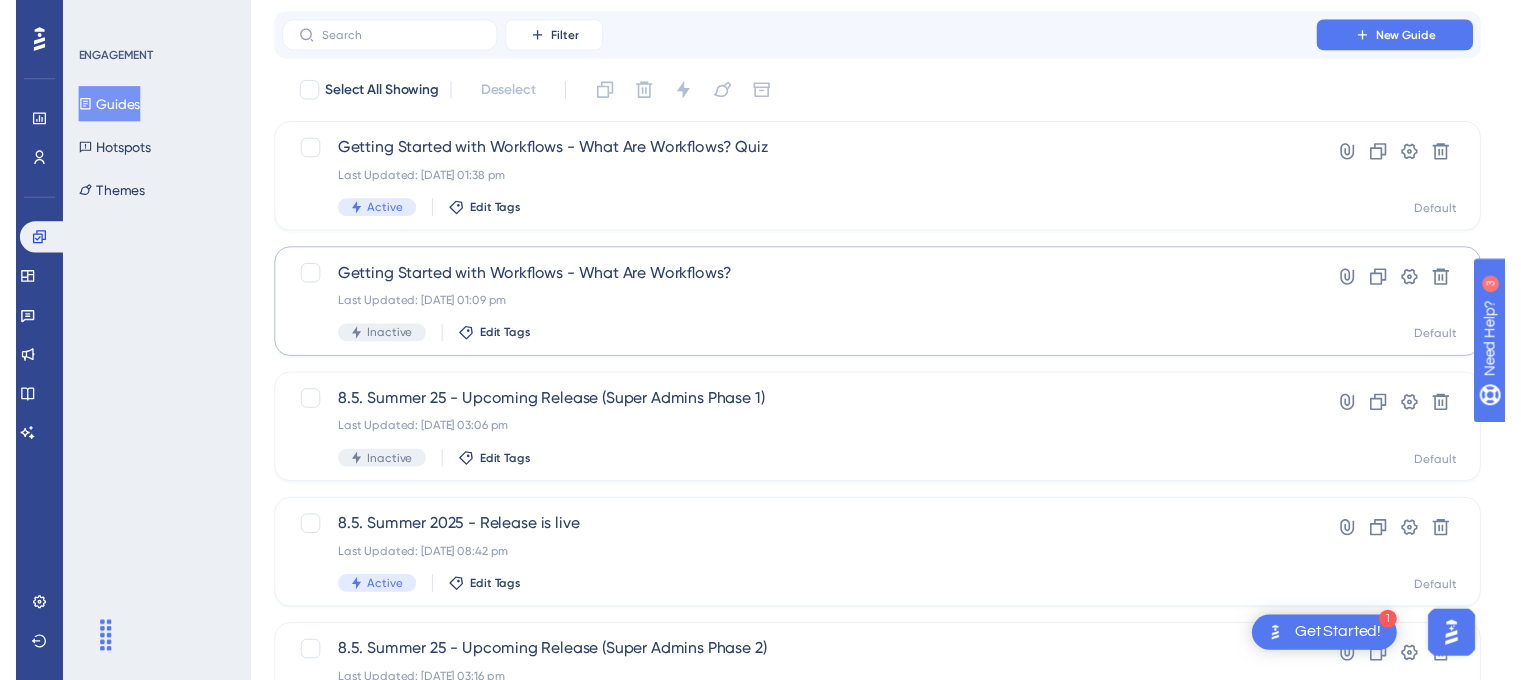 scroll, scrollTop: 0, scrollLeft: 0, axis: both 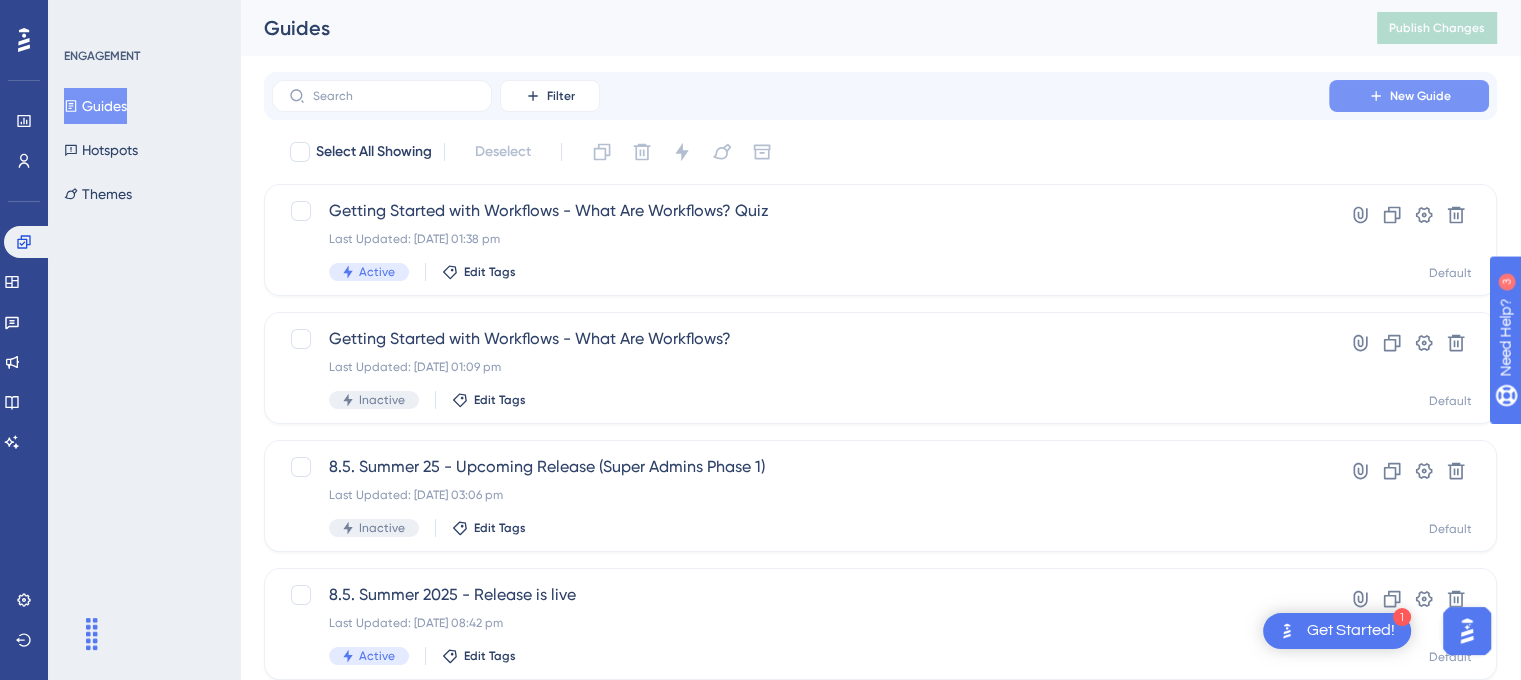 click on "New Guide" at bounding box center (1420, 96) 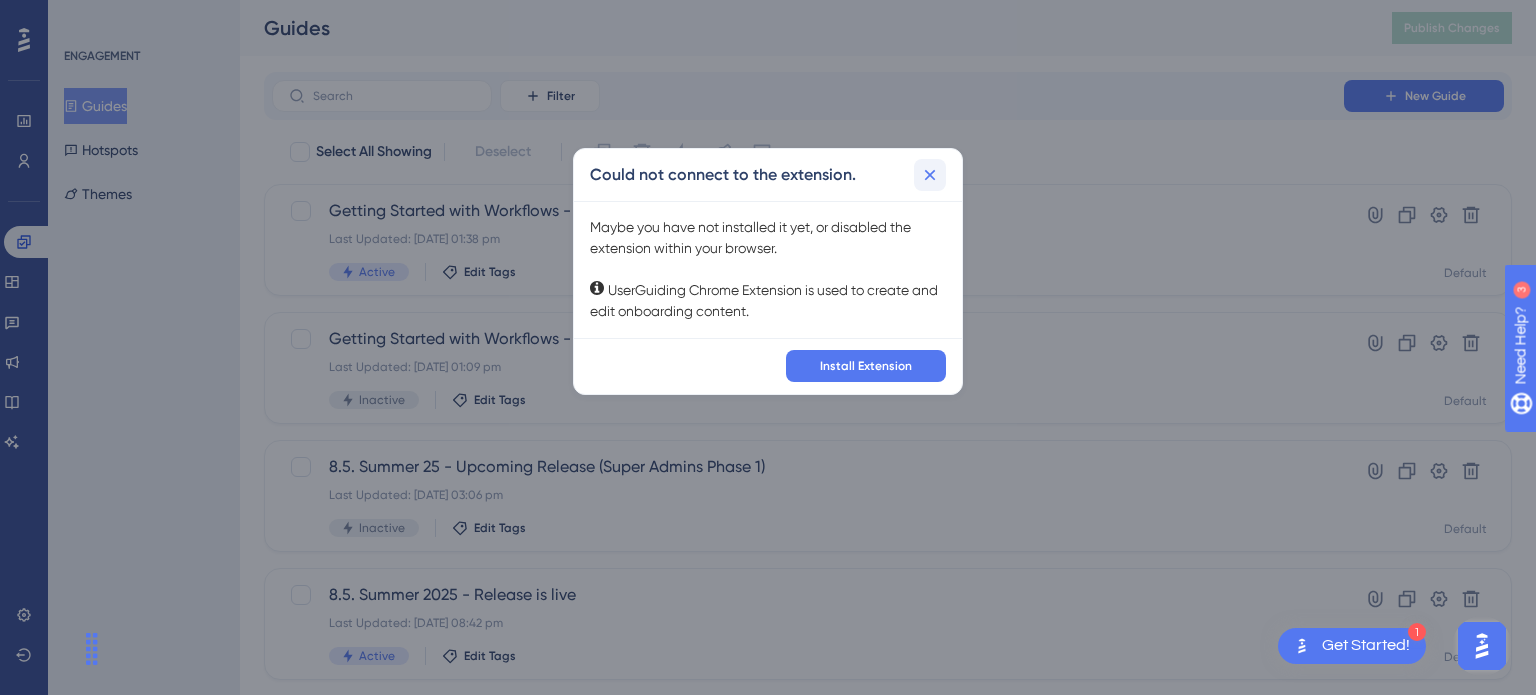 click 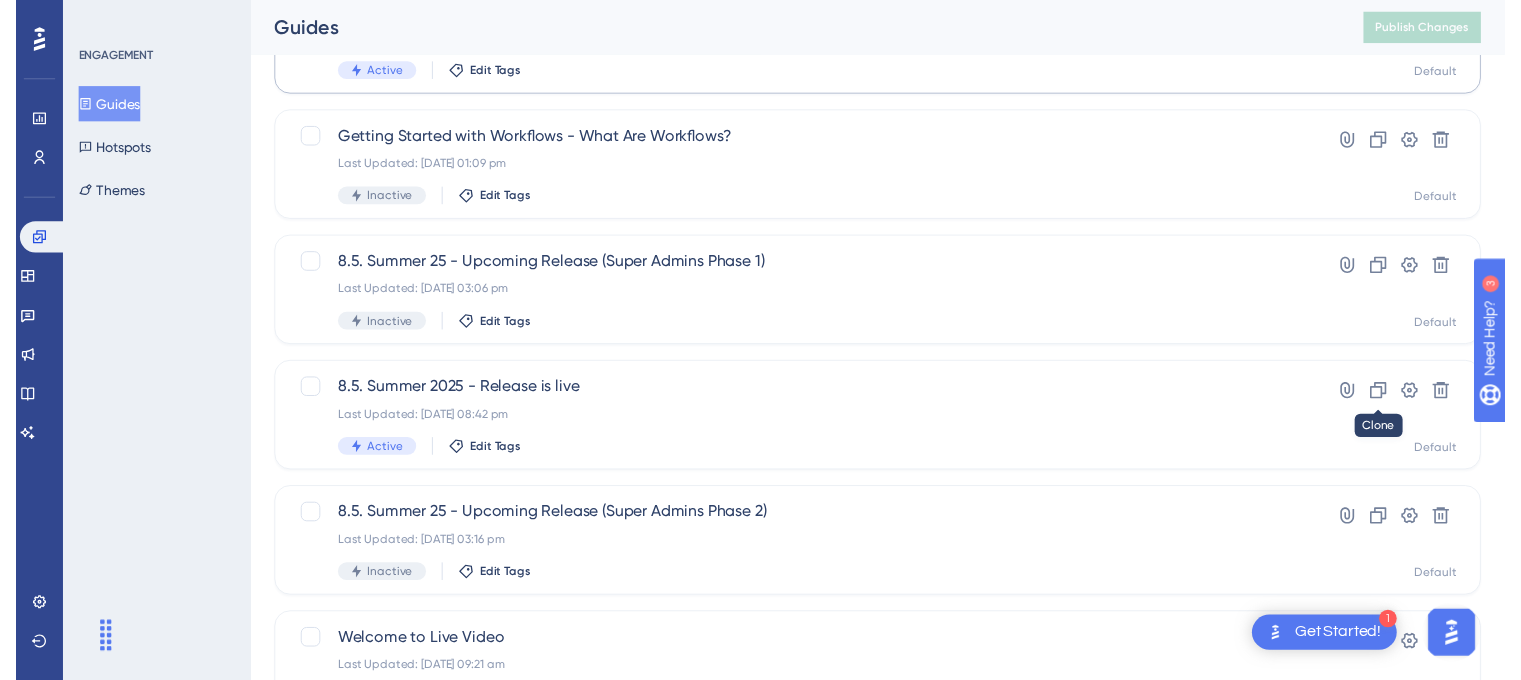 scroll, scrollTop: 0, scrollLeft: 0, axis: both 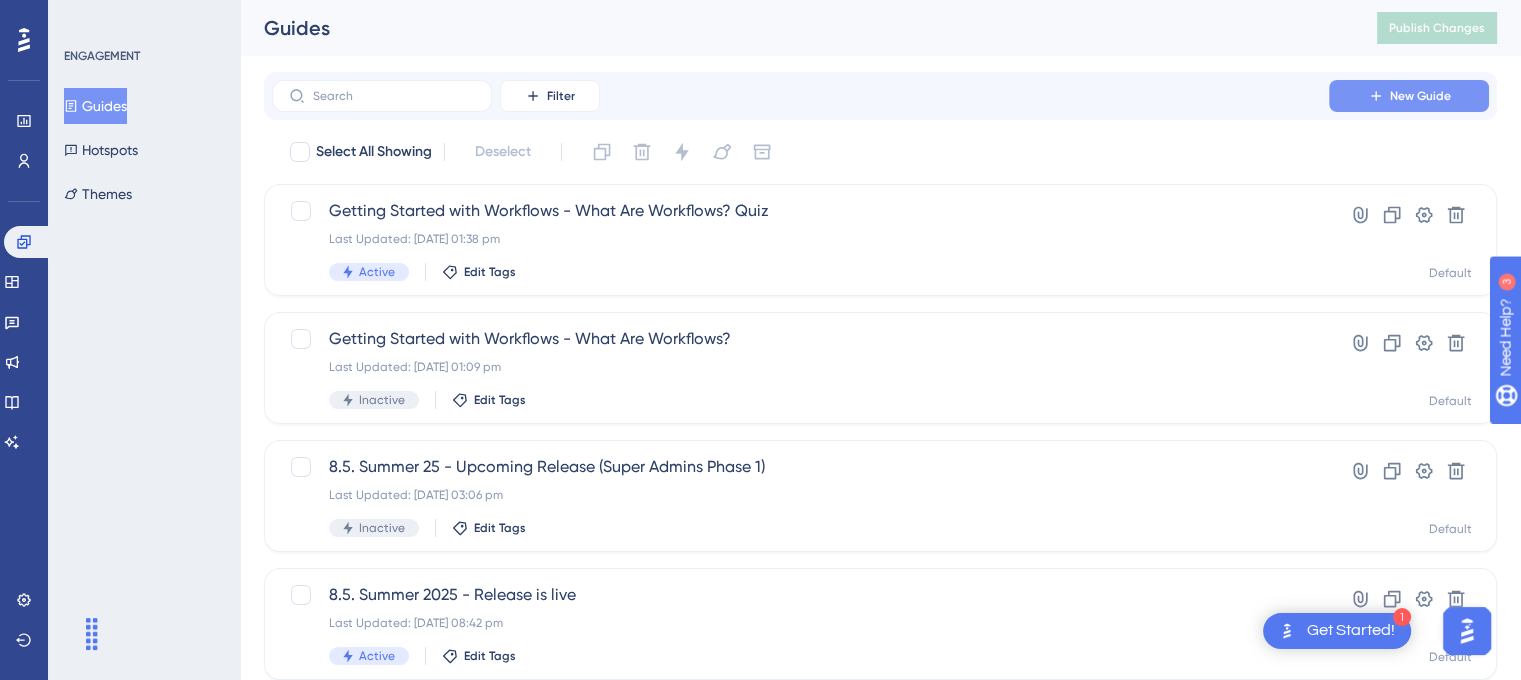 click on "New Guide" at bounding box center [1409, 96] 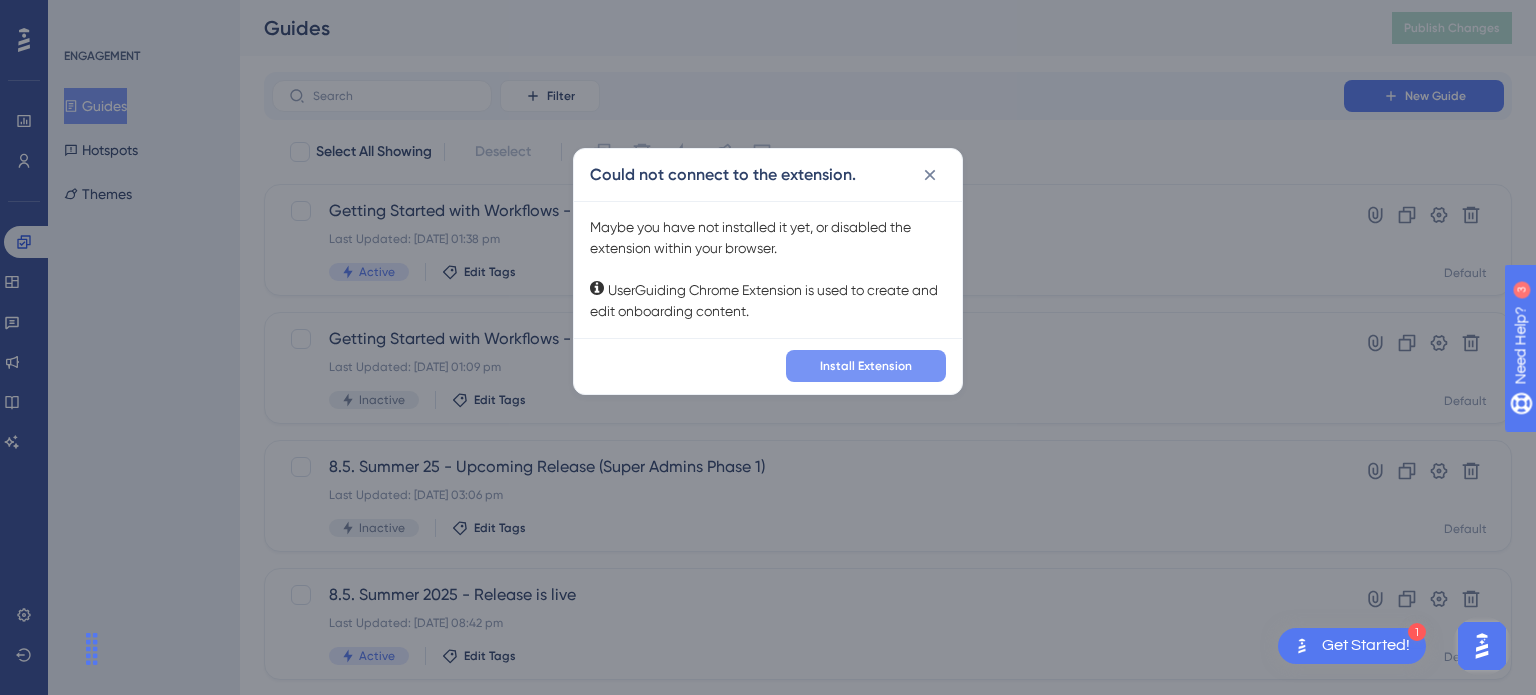 click on "Install Extension" at bounding box center [866, 366] 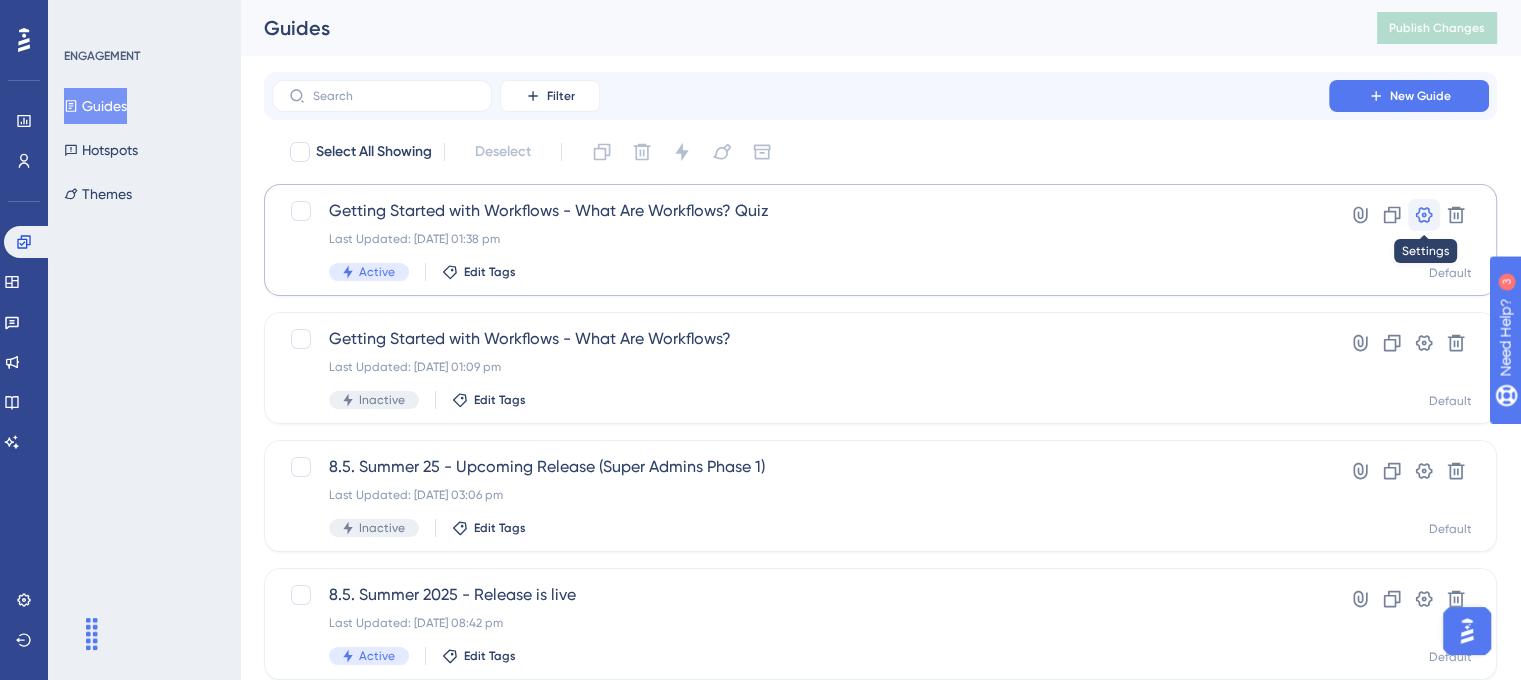 click 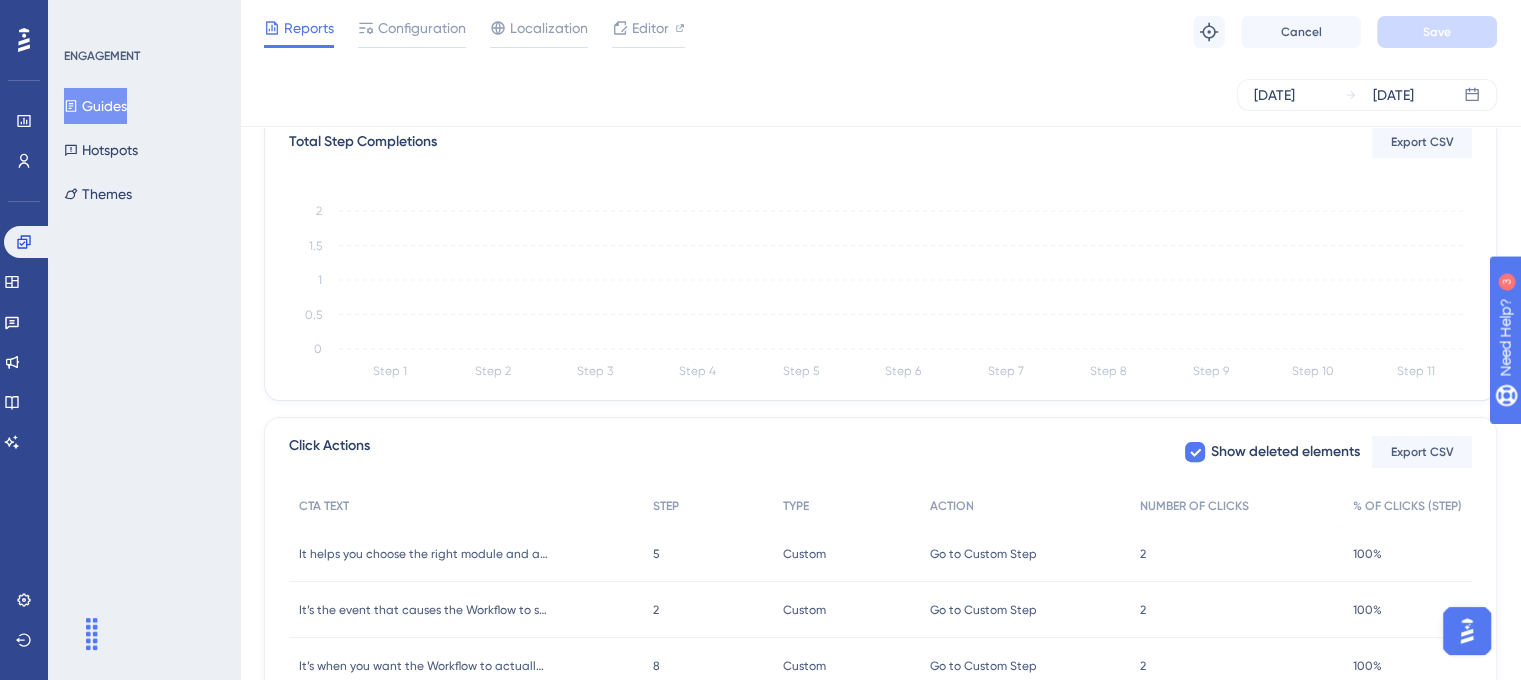 scroll, scrollTop: 0, scrollLeft: 0, axis: both 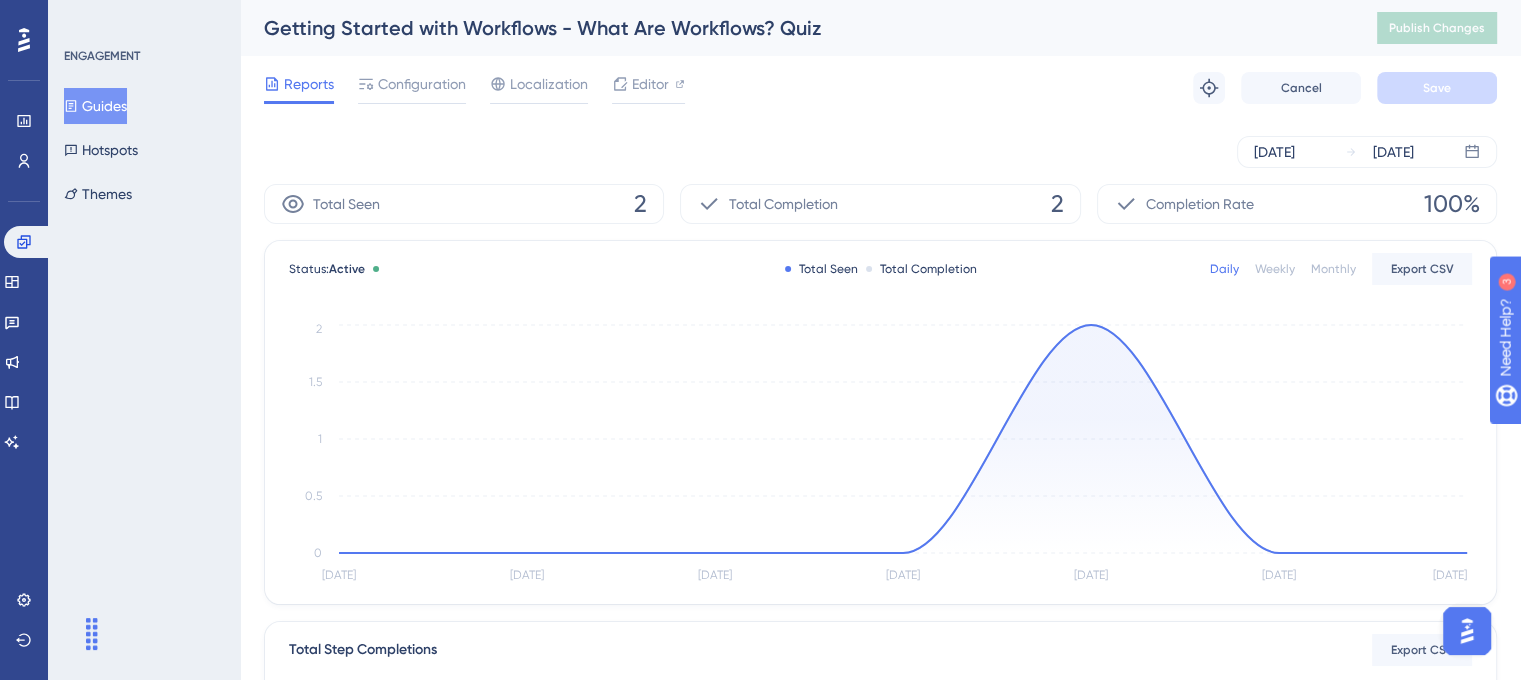 click on "Getting Started with Workflows - What Are Workflows? Quiz" at bounding box center (795, 28) 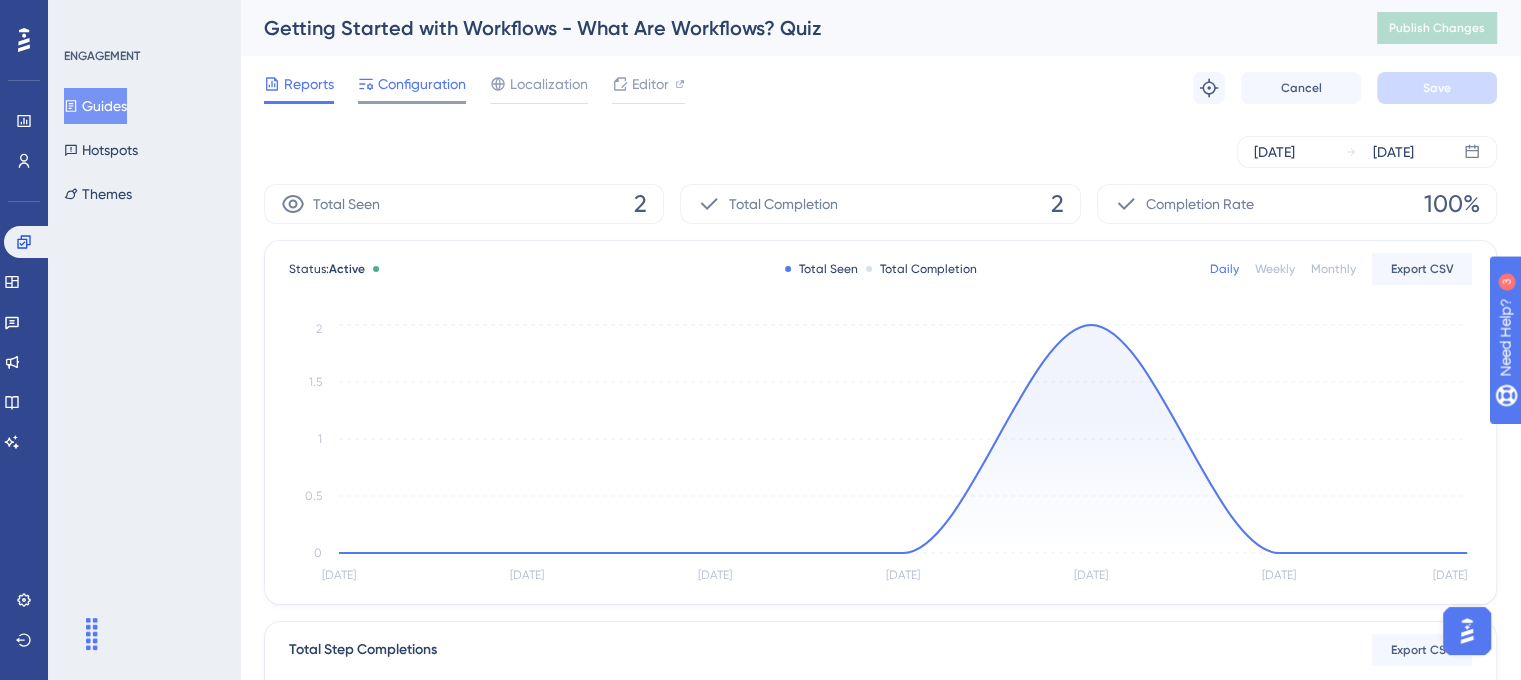 click on "Configuration" at bounding box center (422, 84) 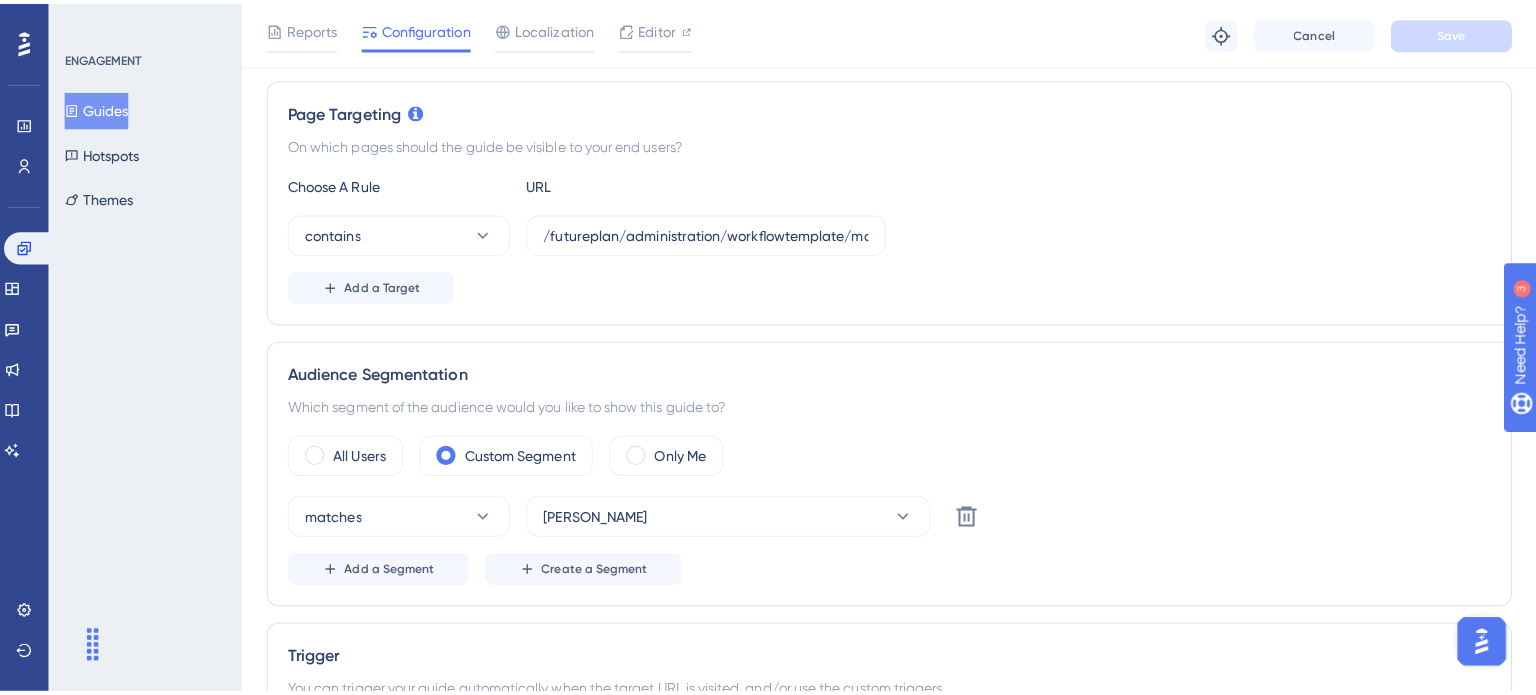 scroll, scrollTop: 0, scrollLeft: 0, axis: both 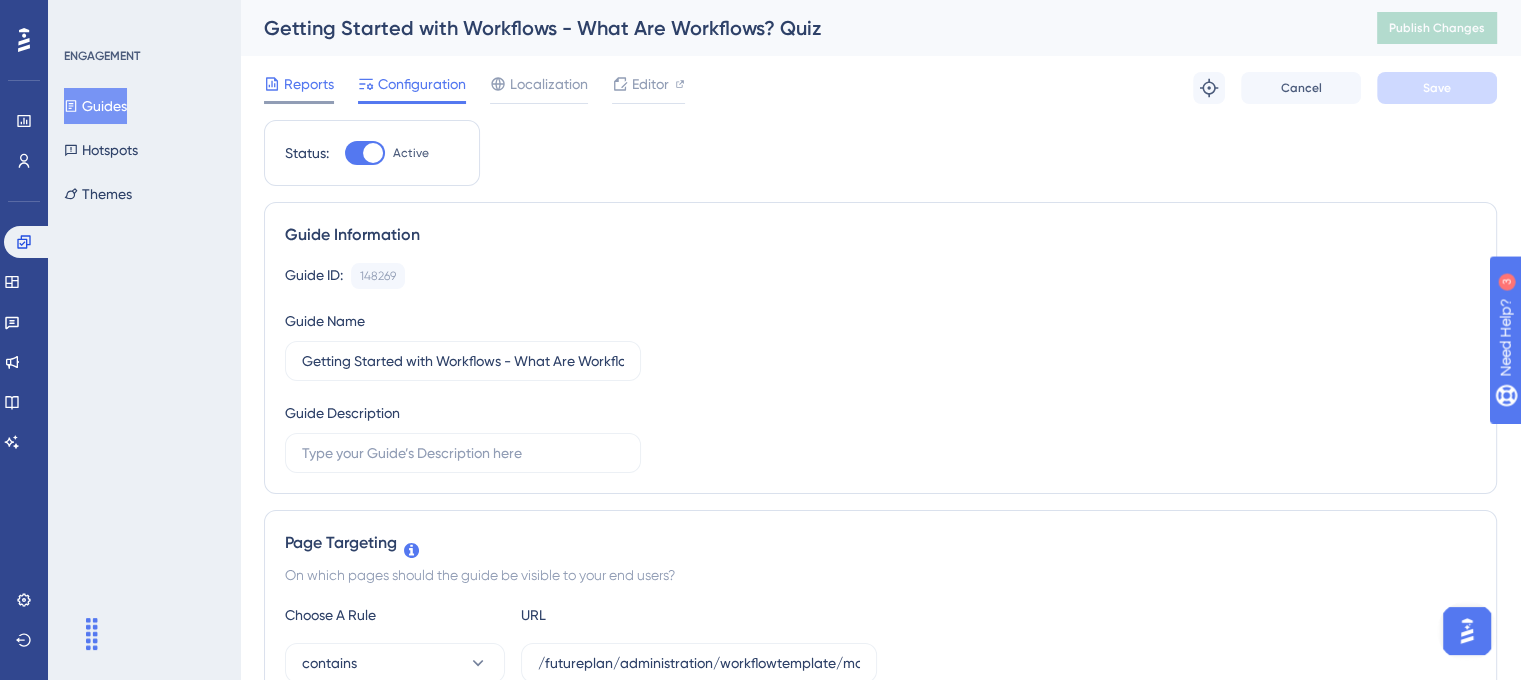 click on "Reports" at bounding box center [309, 84] 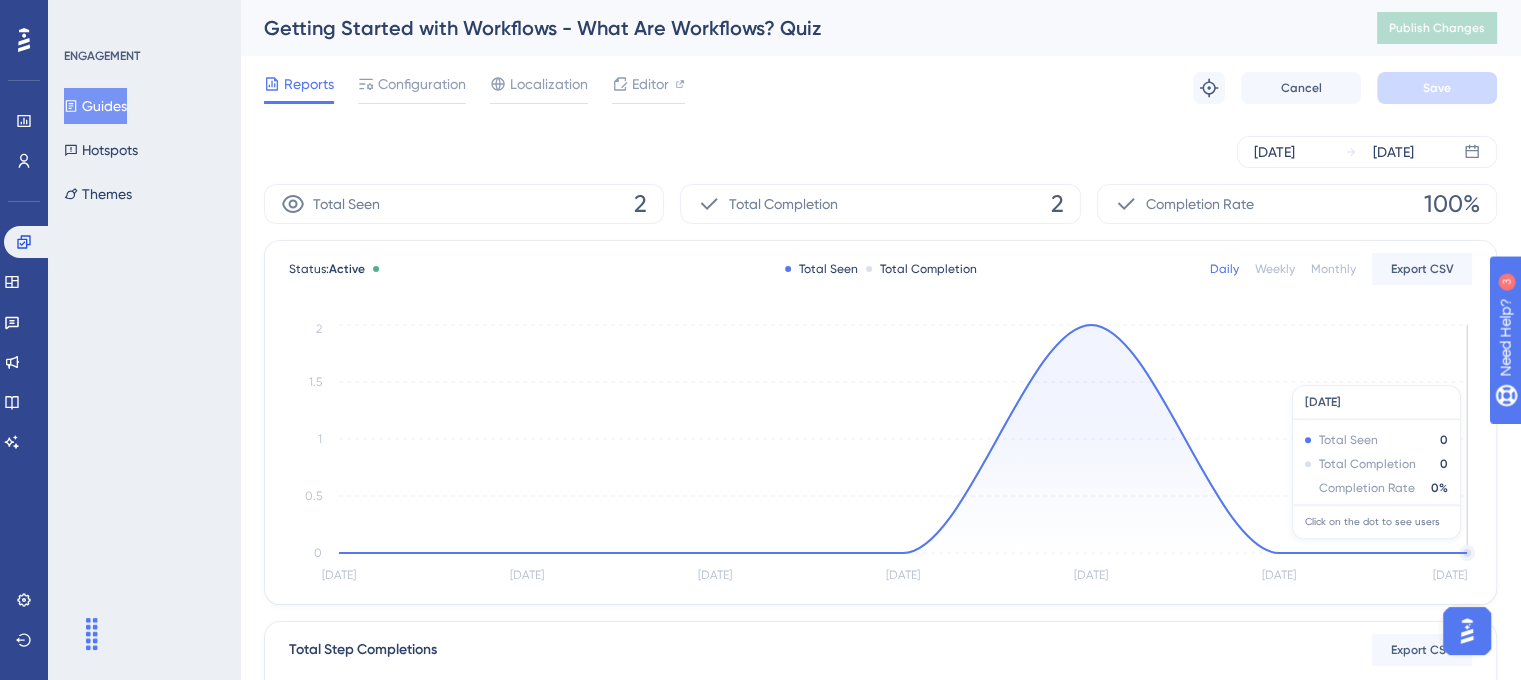 click on "[DATE] [DATE] [DATE] [DATE] [DATE] [DATE] [DATE] 0 0.5 1 1.5 2" 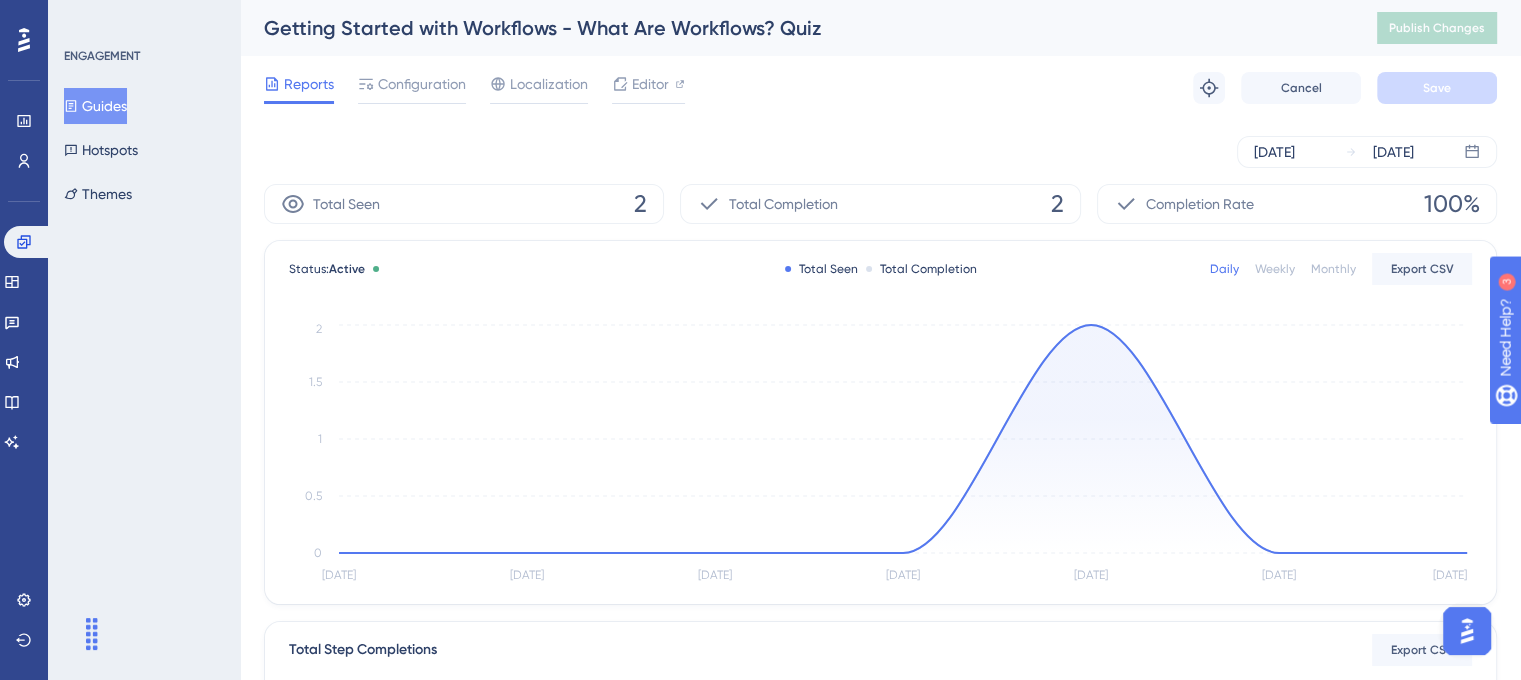 click on "Guides" at bounding box center [95, 106] 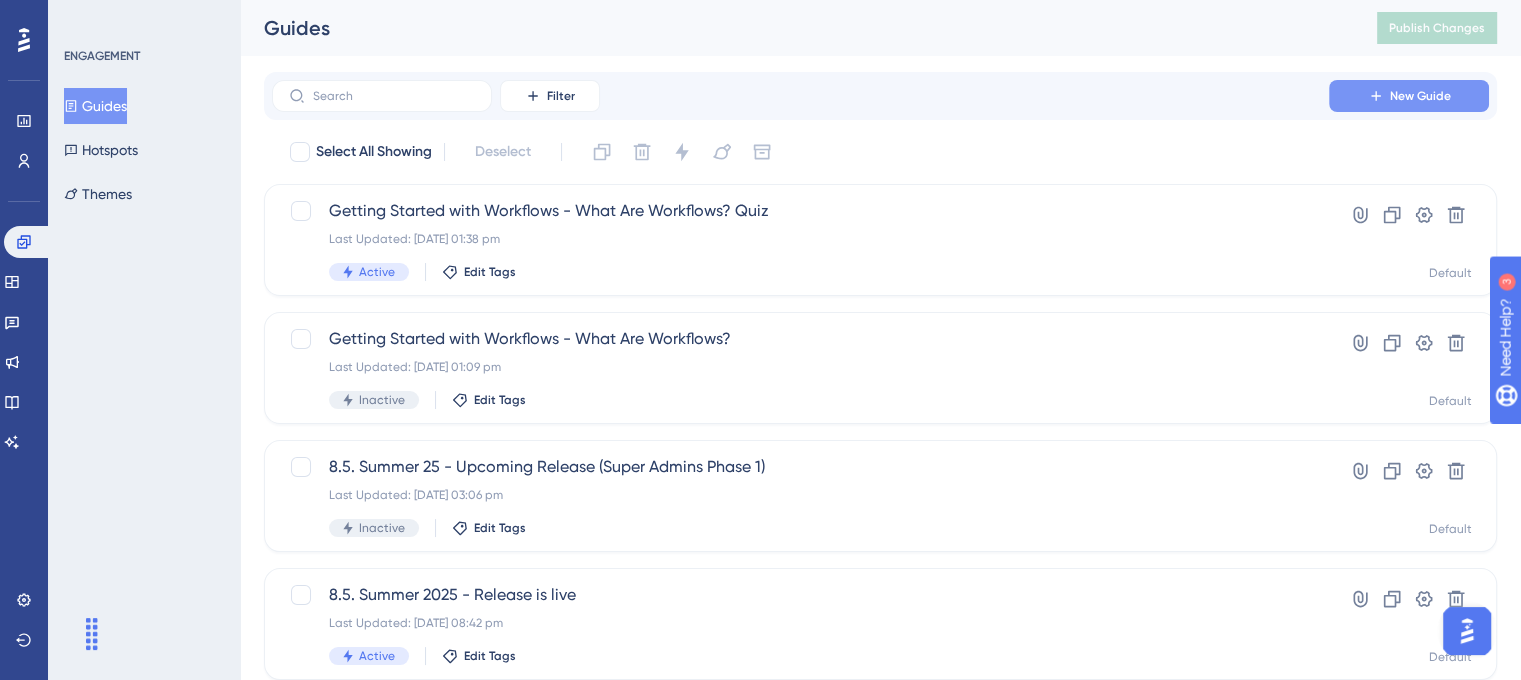 click 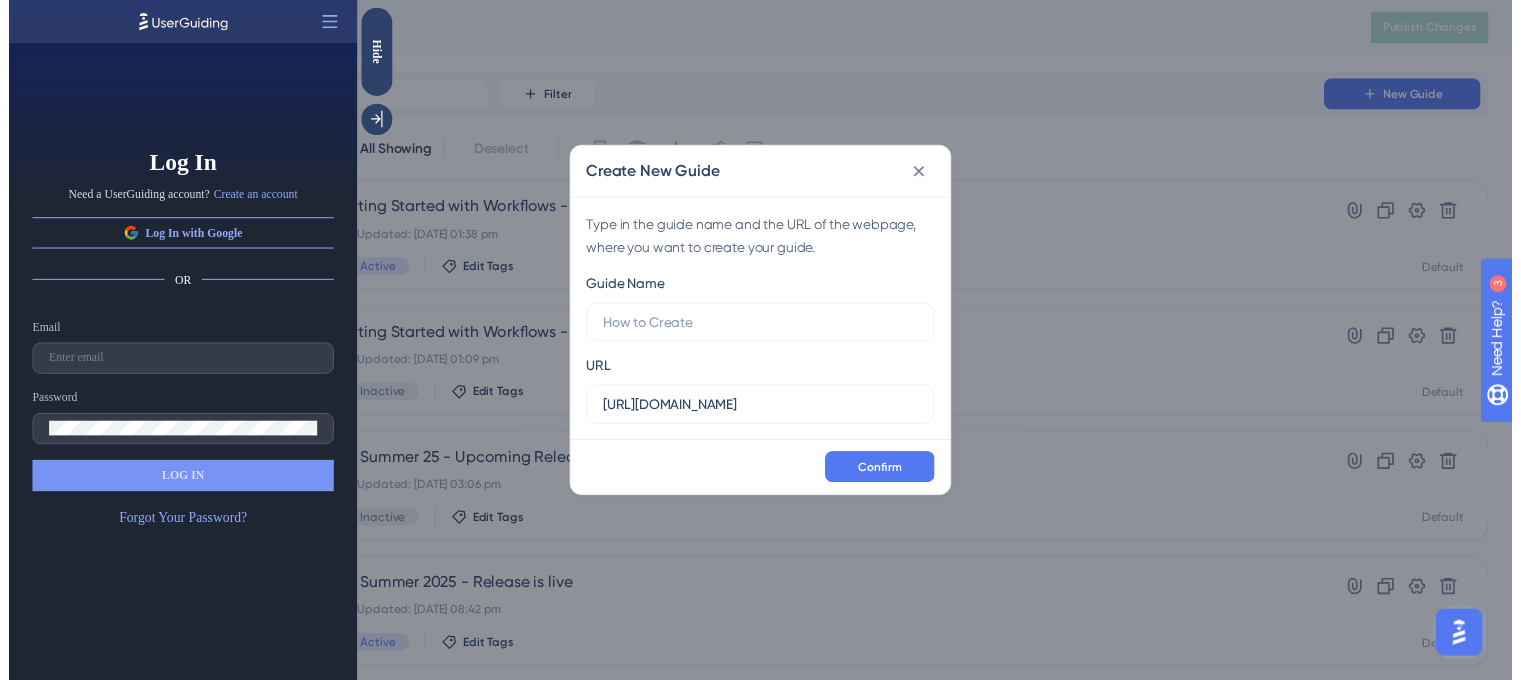 scroll, scrollTop: 0, scrollLeft: 0, axis: both 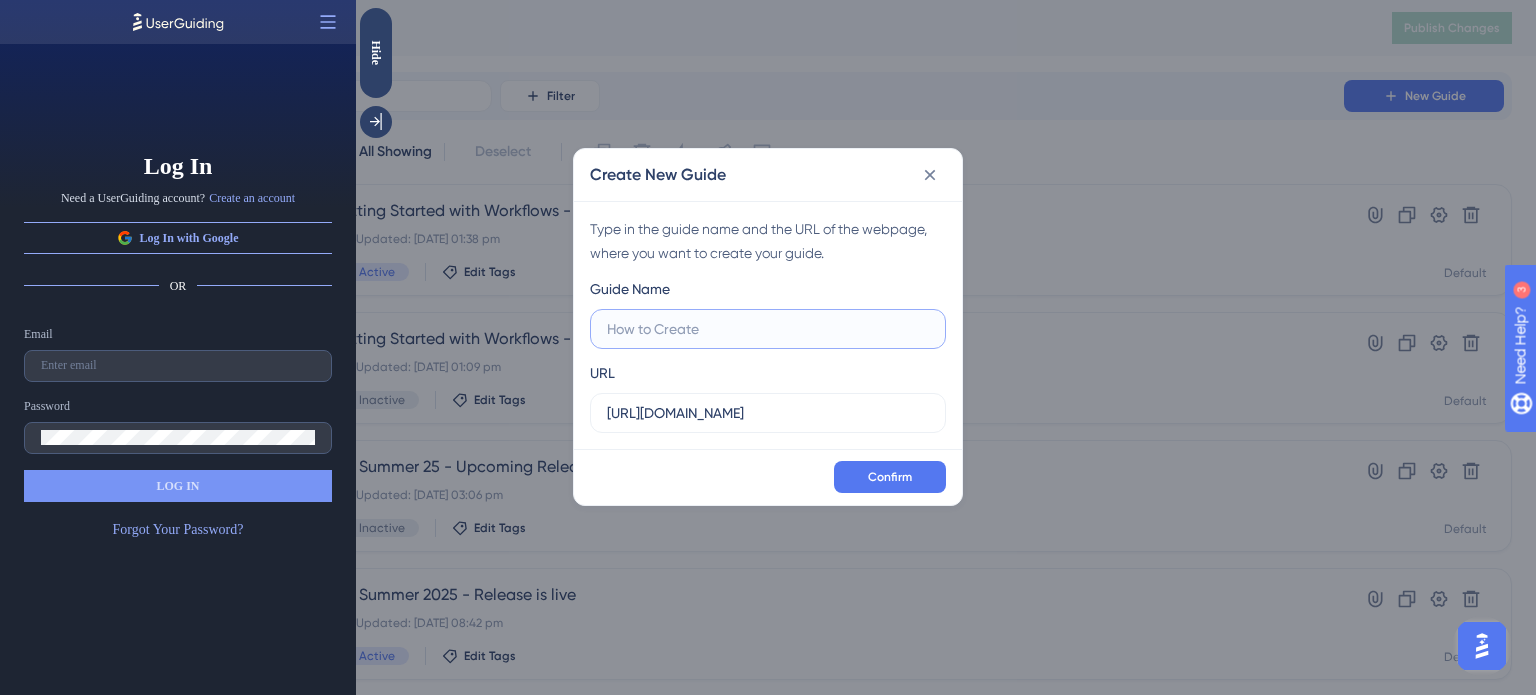 type on "F" 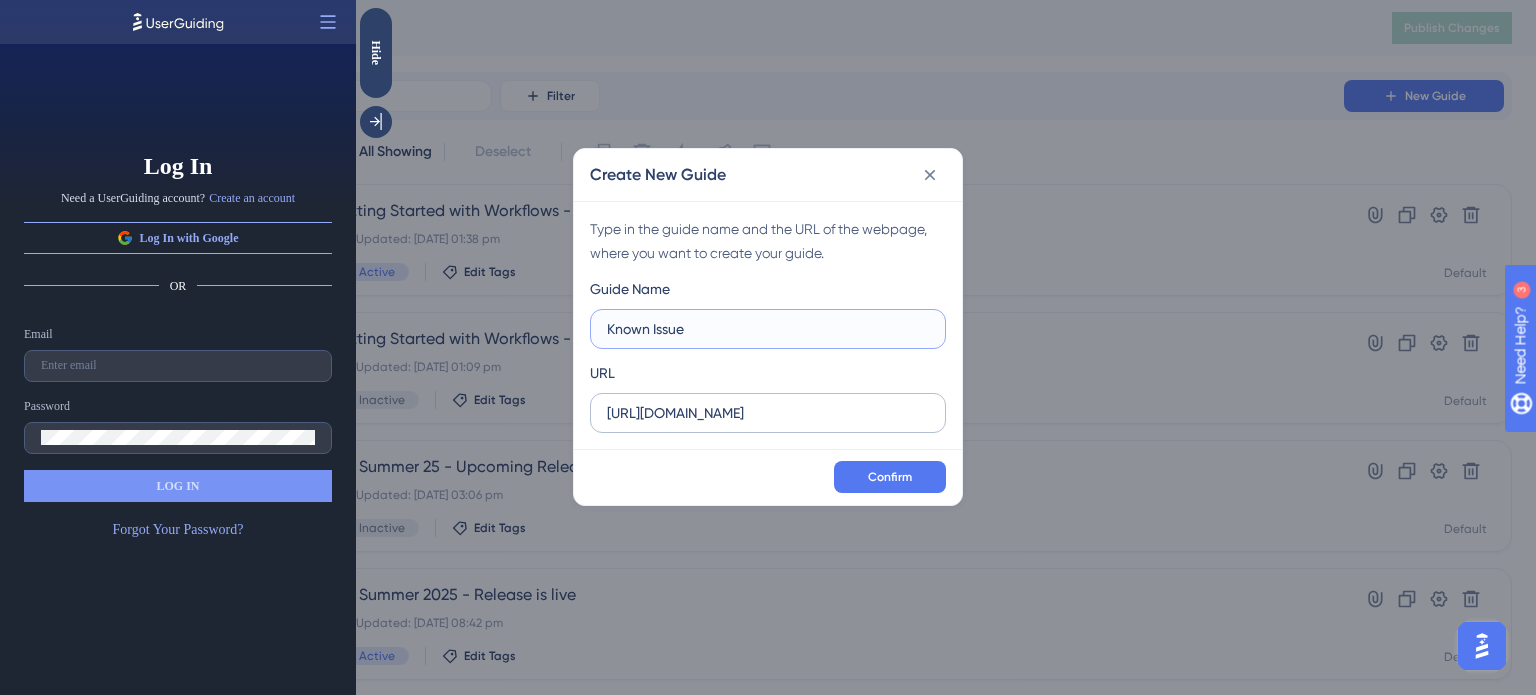type on "Known Issue" 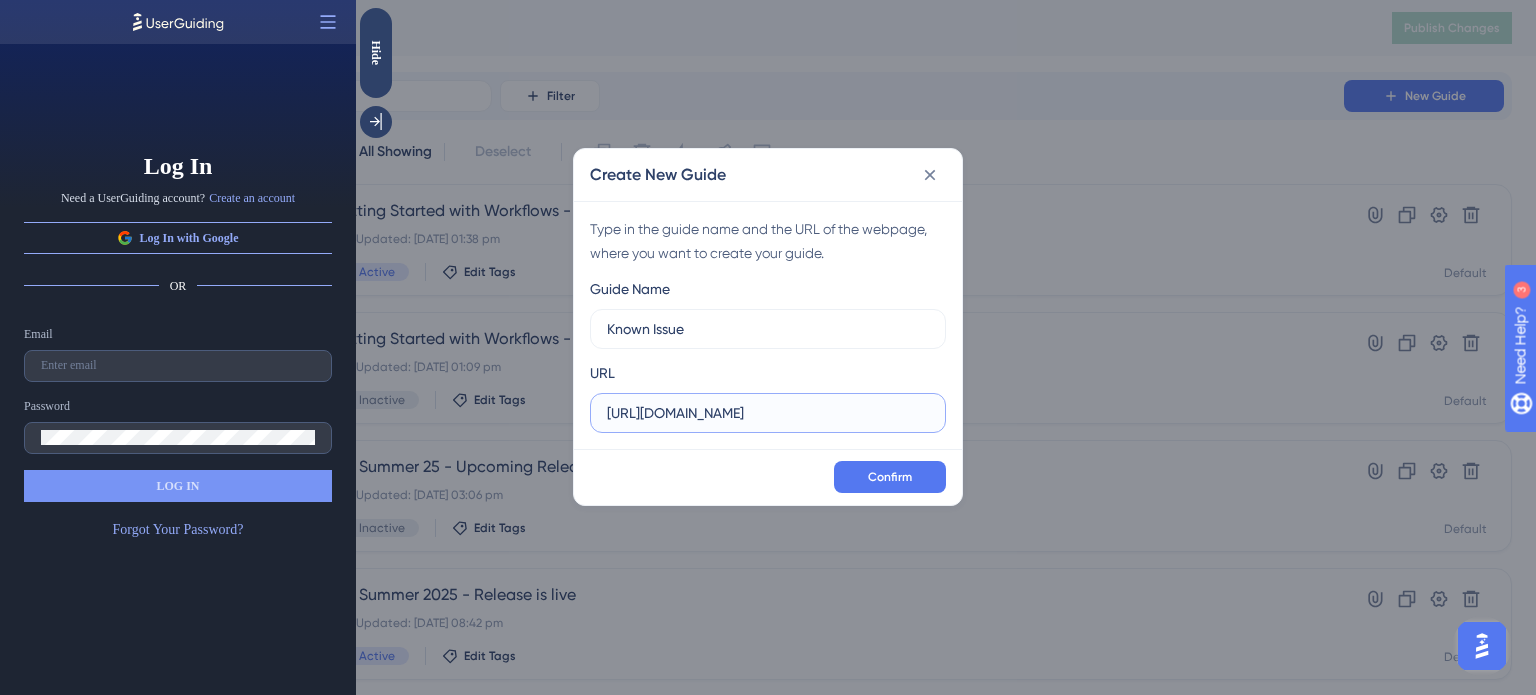 click on "[URL][DOMAIN_NAME]" at bounding box center [768, 413] 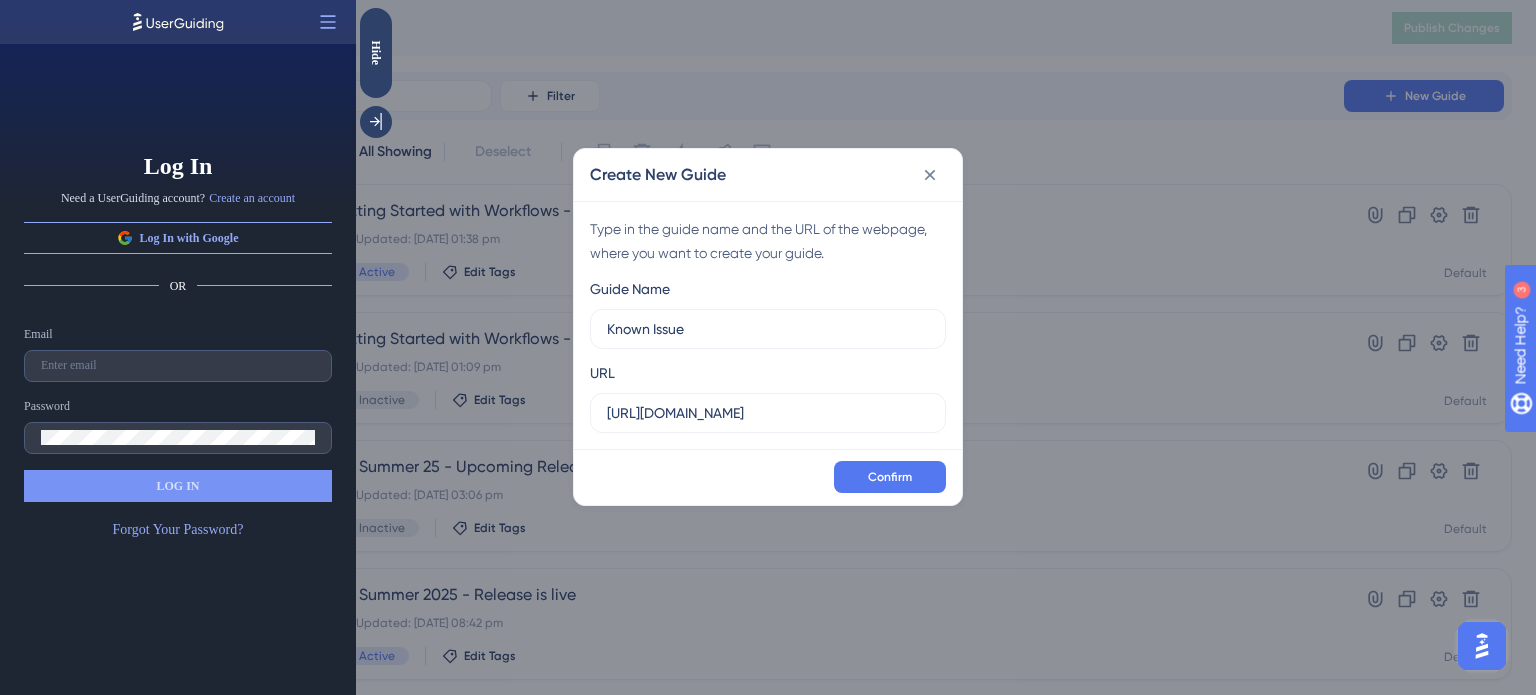 drag, startPoint x: 850, startPoint y: 424, endPoint x: 586, endPoint y: 408, distance: 264.4844 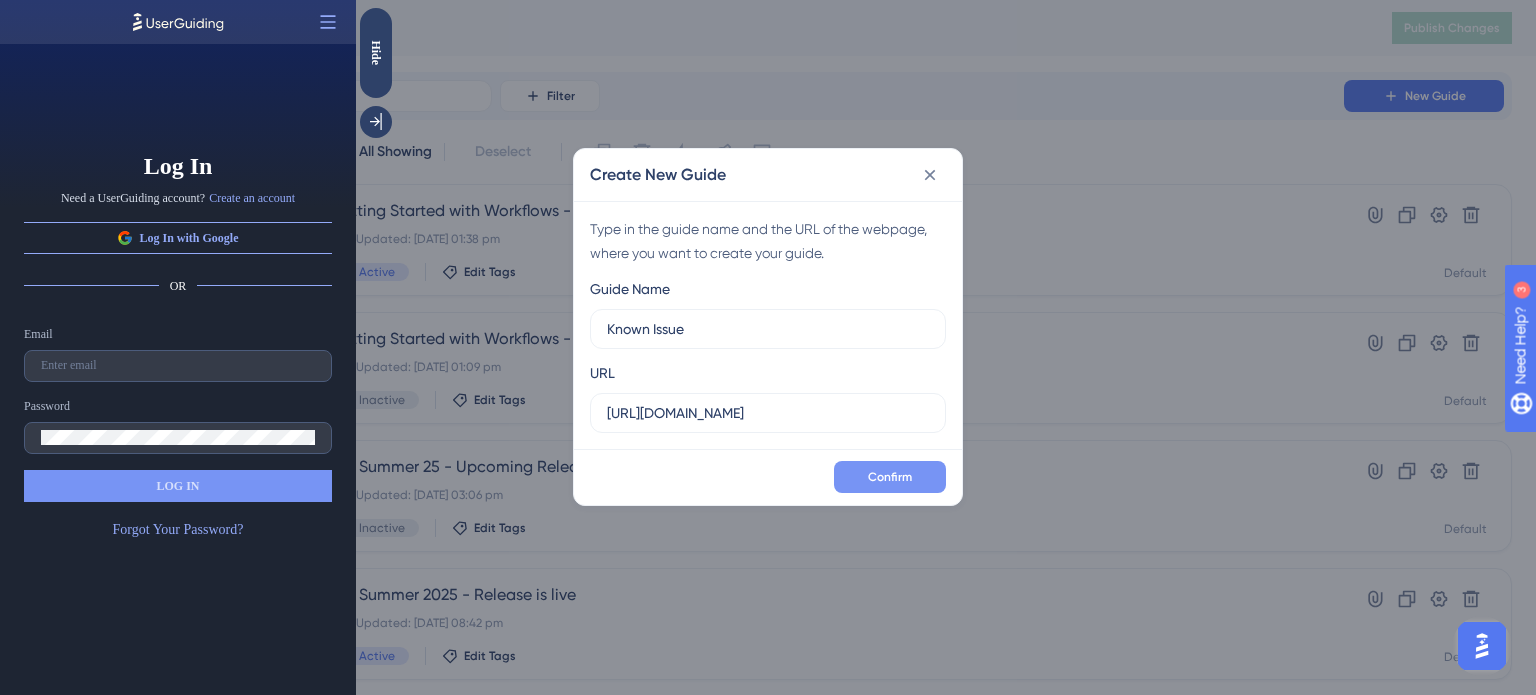 click on "Confirm" at bounding box center (890, 477) 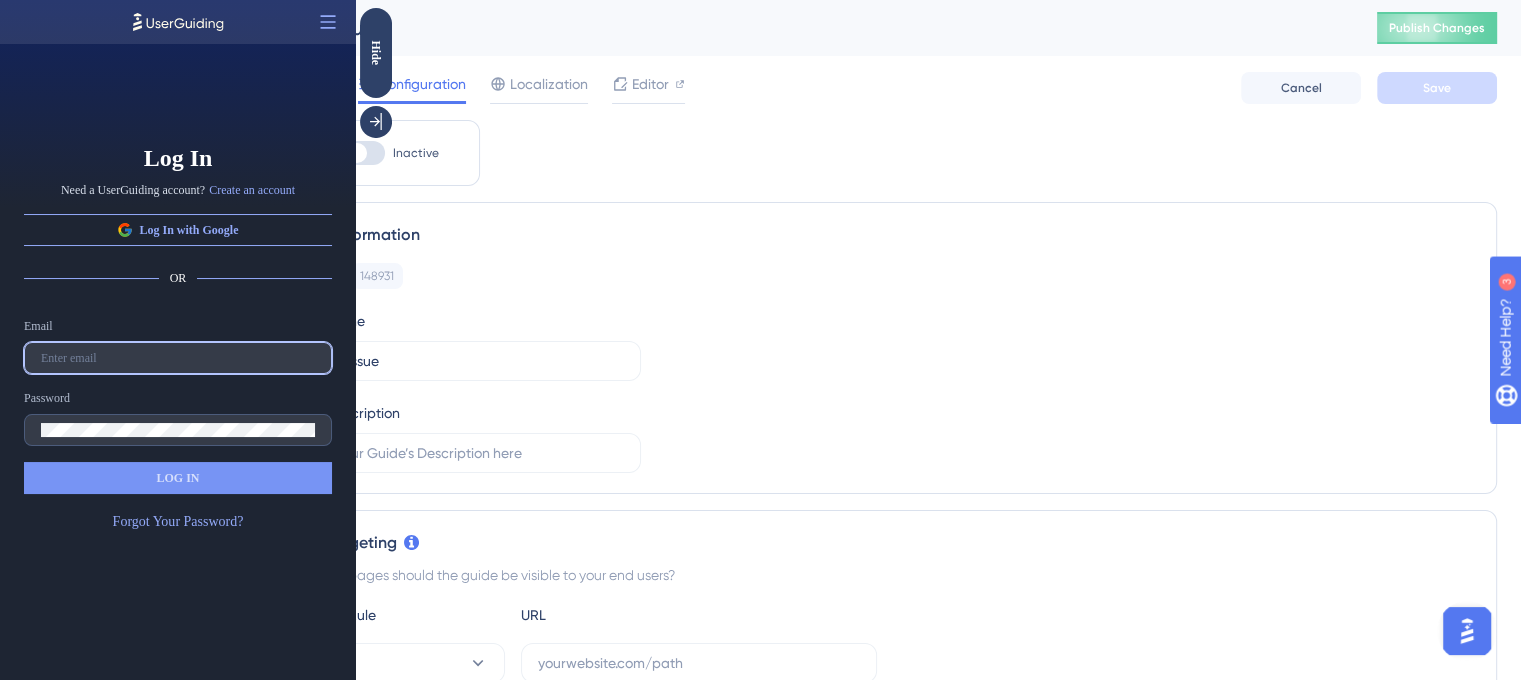 click at bounding box center [178, 358] 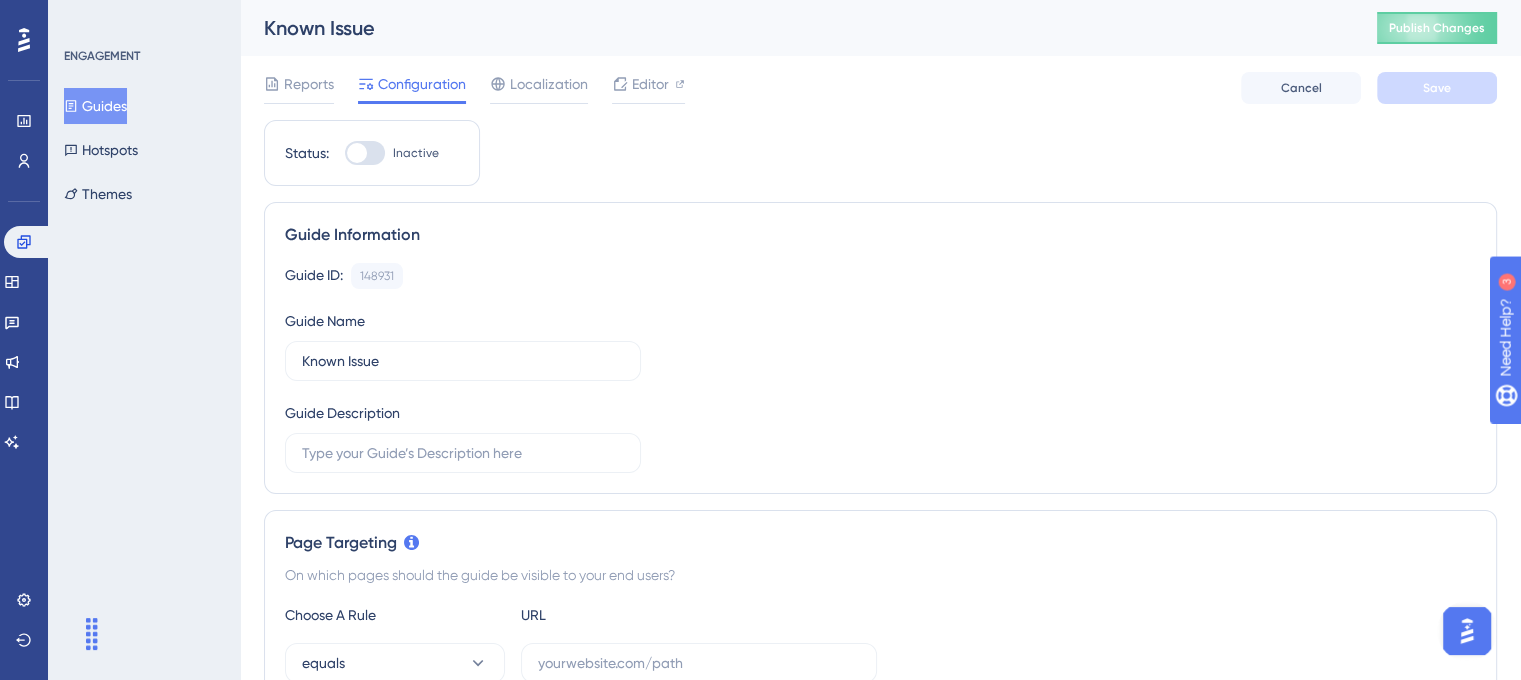 click on "Status: Inactive Guide Information Guide ID: 148931 Copy Guide Name Known Issue Guide Description Page Targeting
On which pages should the guide be visible to your end users?
Choose A Rule URL equals Add a Target Audience Segmentation Which segment of the audience would you like to show this guide to? All Users Custom Segment Only Me Trigger You can trigger your guide automatically when the target URL is visited,
and/or use the custom triggers. Auto-Trigger Set the Appear Frequency Only Once Set the Display Priority This option will set the display priority between
auto-triggered materials in cases of conflicts between multiple materials Medium Custom Triggers Scheduling You can schedule a time period for your guide to appear.
Scheduling will not work if the status is not active. Schedule a time period Redirection The browser will redirect to the “Redirection URL” when the Targeting Conditions are not provided.   Learn more. Assign a Redirection URL Redirection URL Container" at bounding box center [880, 1089] 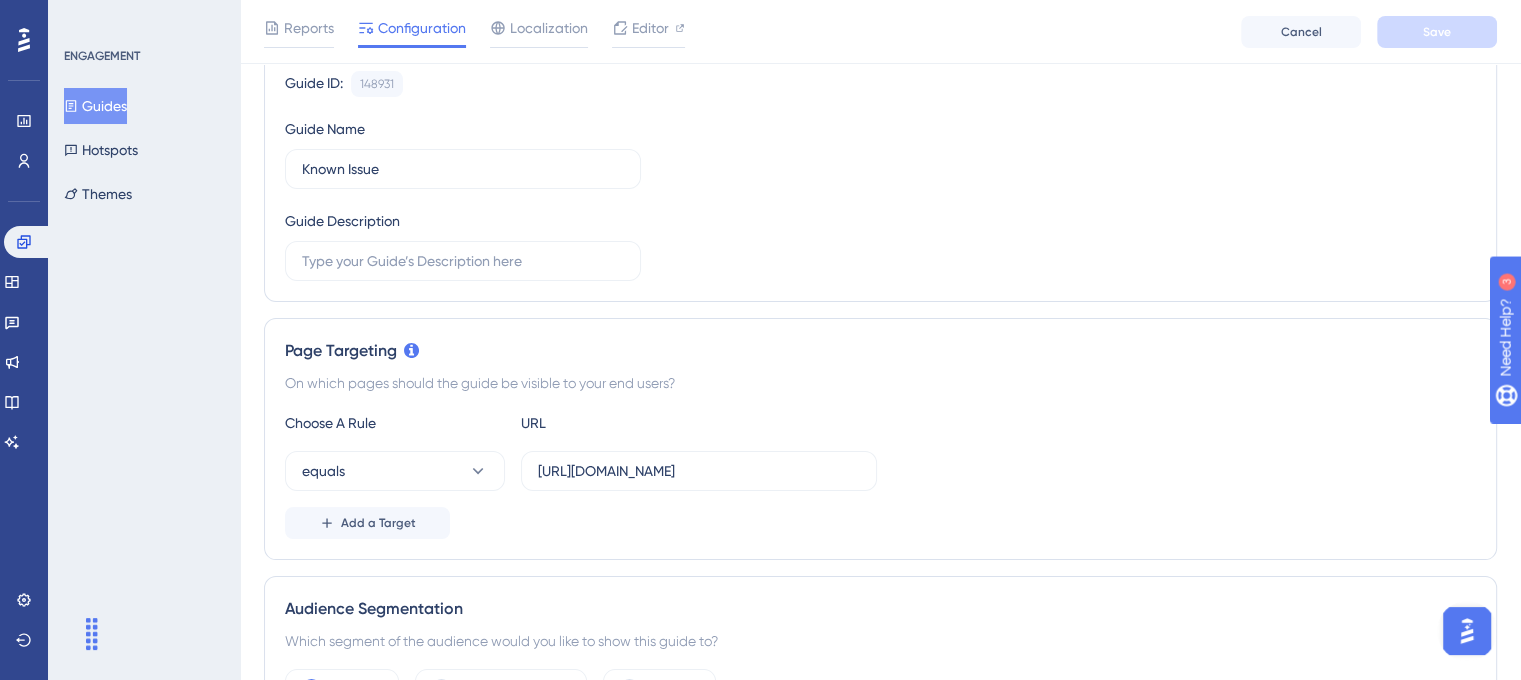scroll, scrollTop: 0, scrollLeft: 0, axis: both 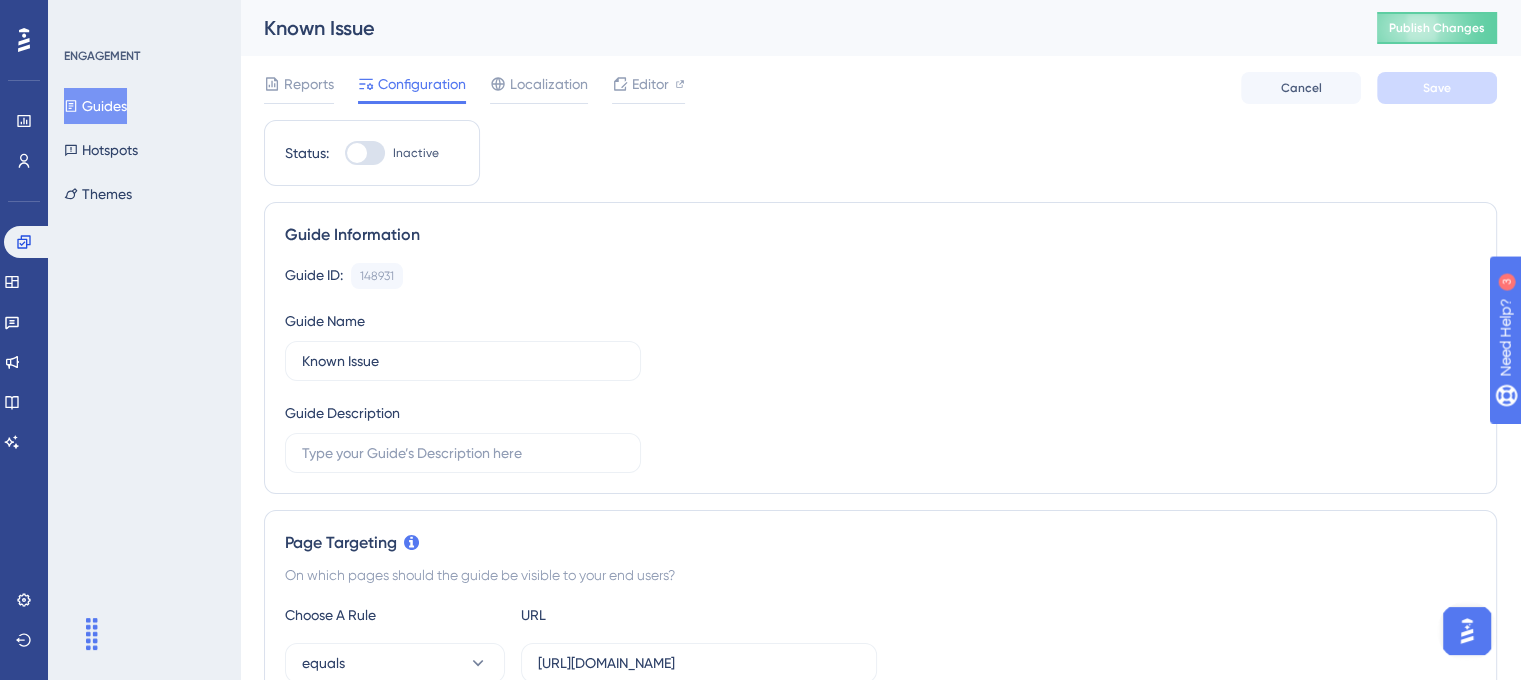 click on "Guides" at bounding box center (95, 106) 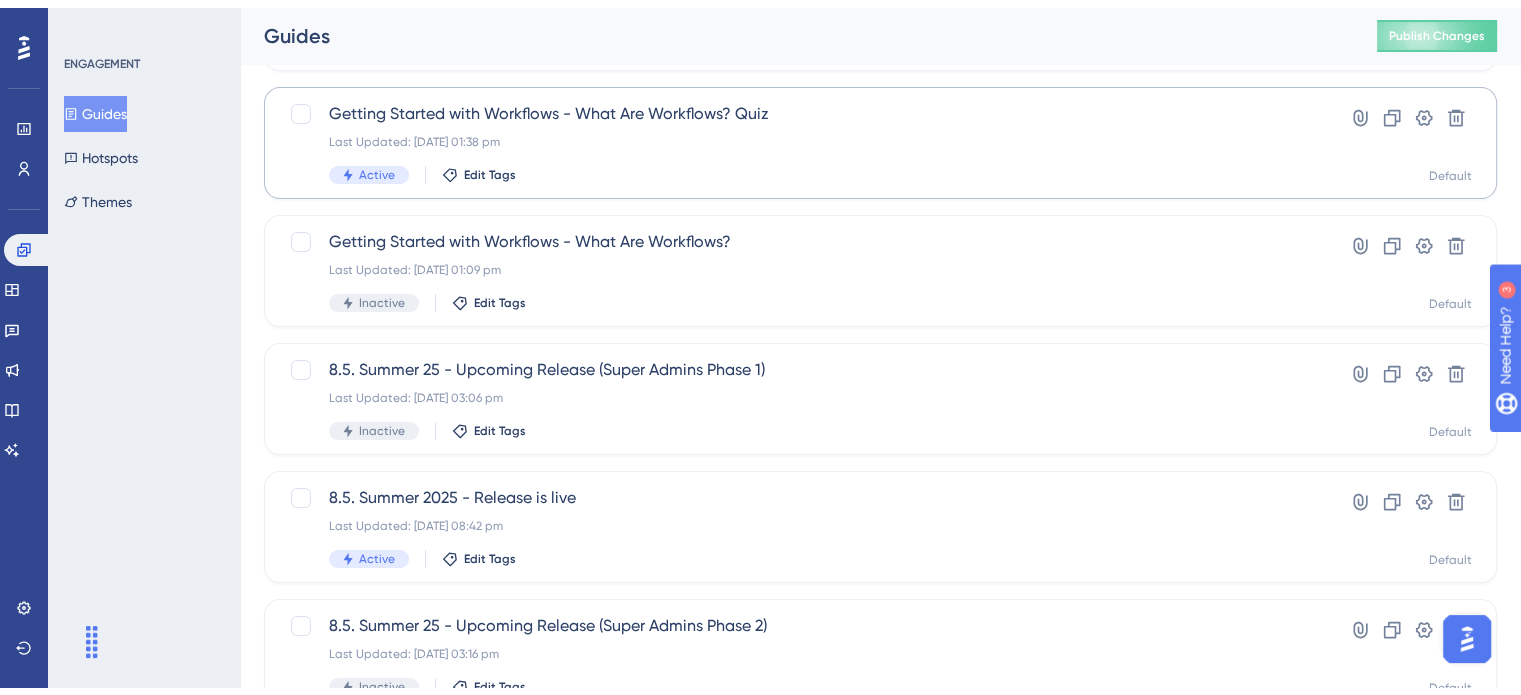 scroll, scrollTop: 300, scrollLeft: 0, axis: vertical 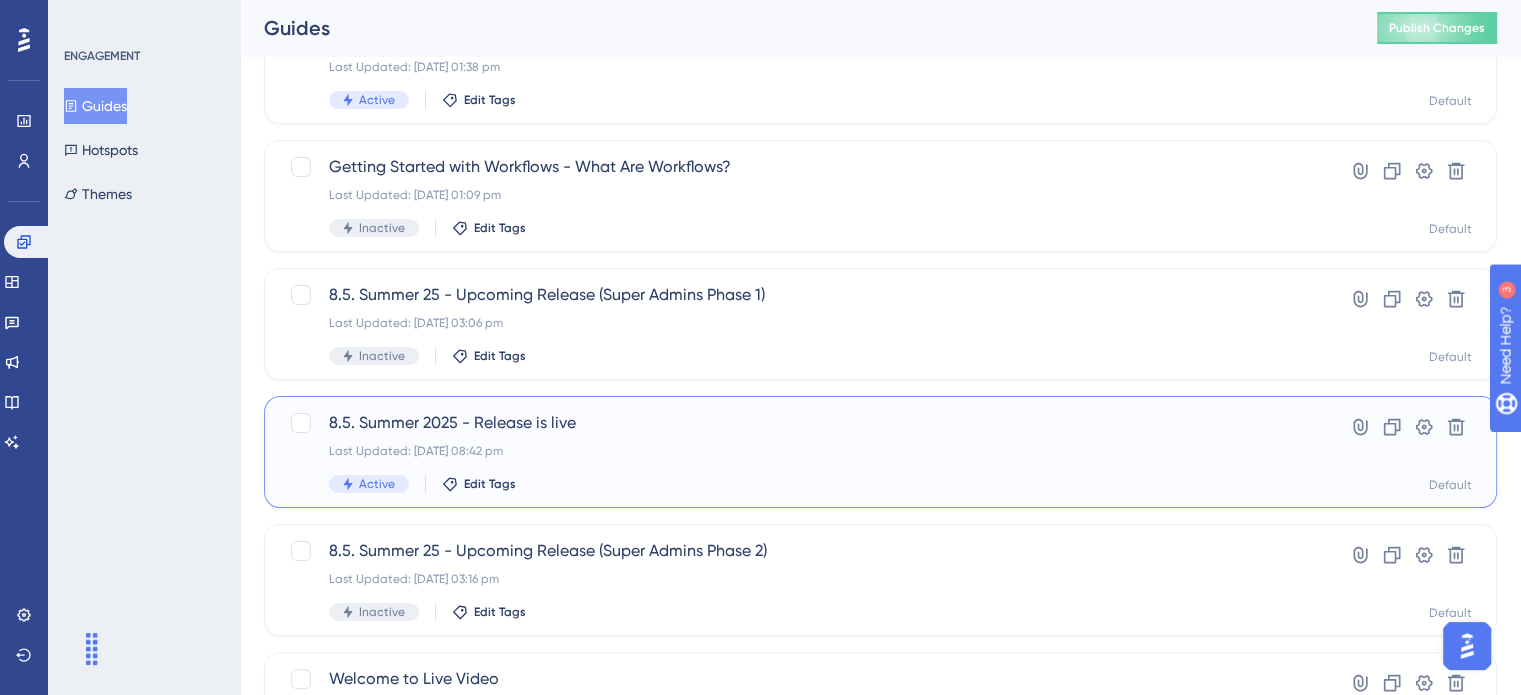click on "8.5. Summer 2025 - Release is live" at bounding box center (800, 423) 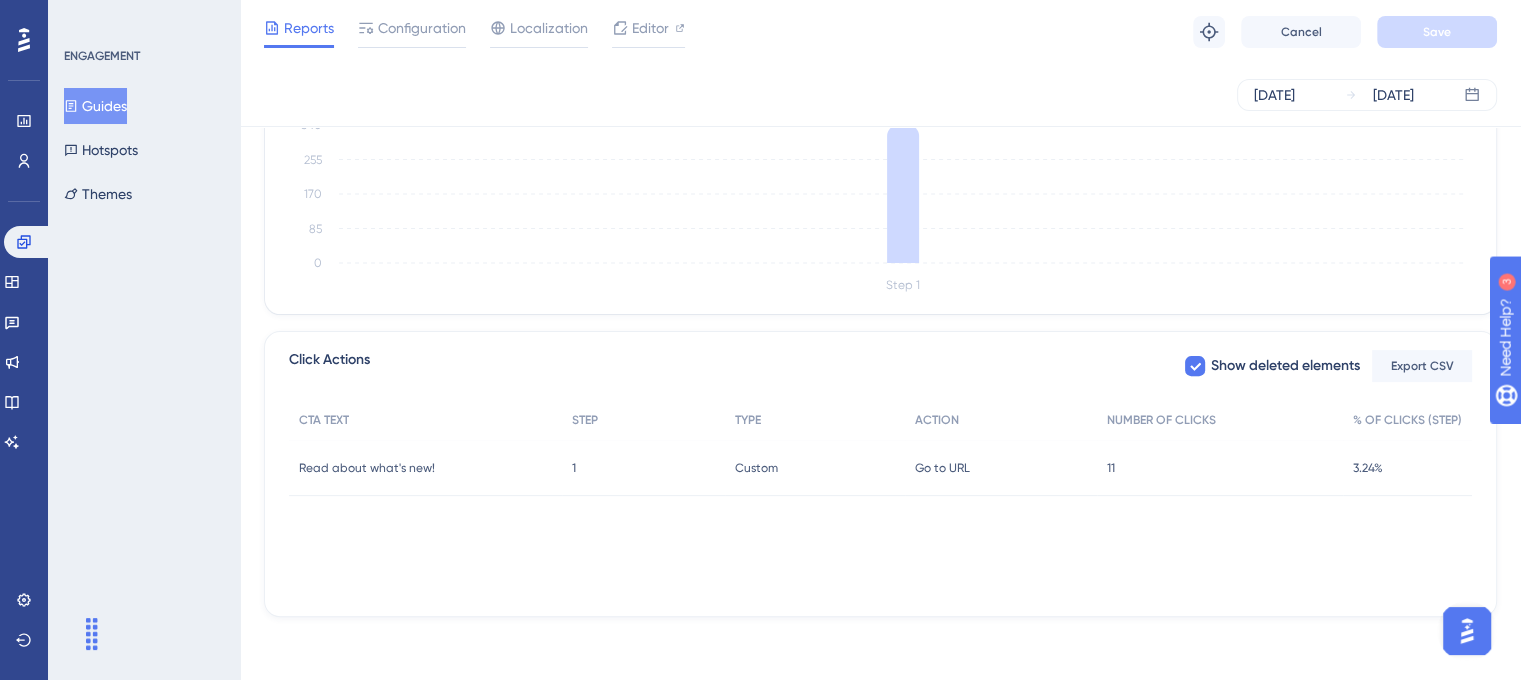 scroll, scrollTop: 0, scrollLeft: 0, axis: both 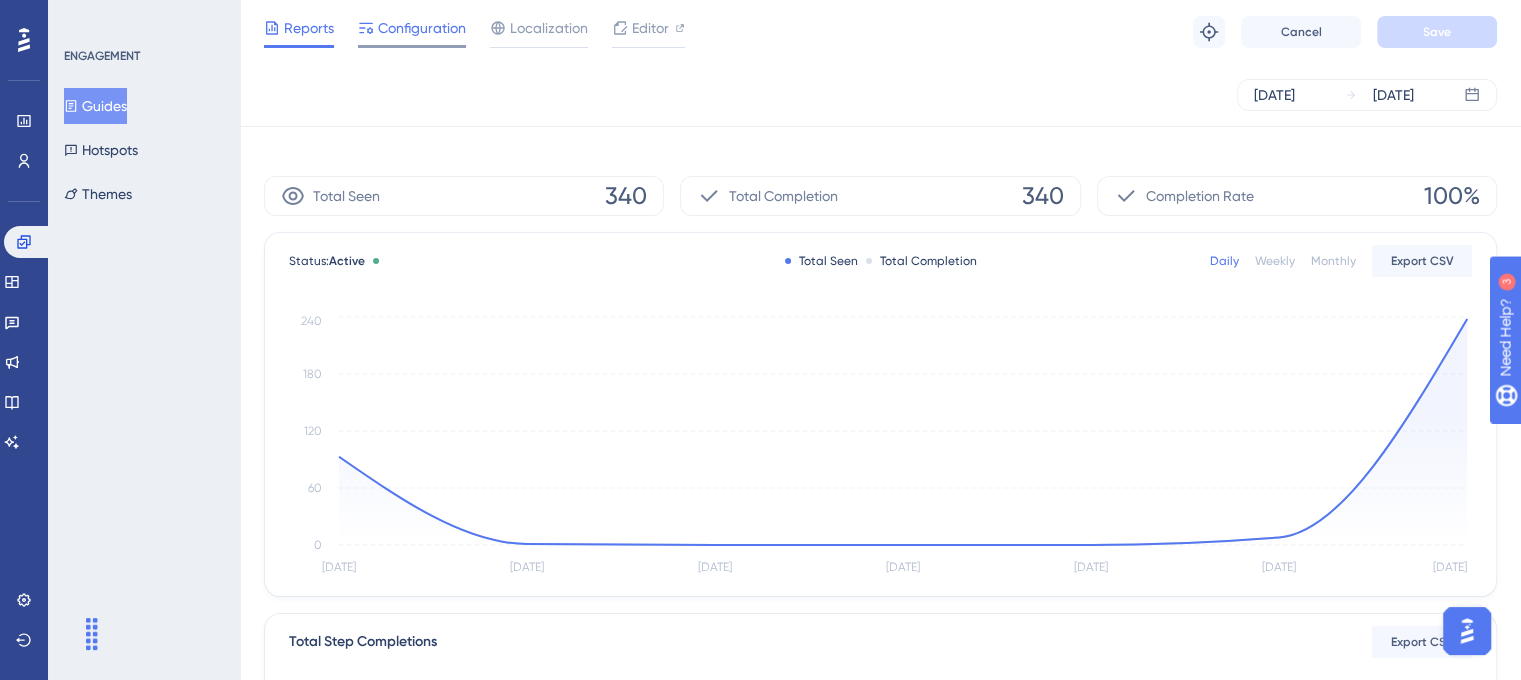 click on "Configuration" at bounding box center (422, 28) 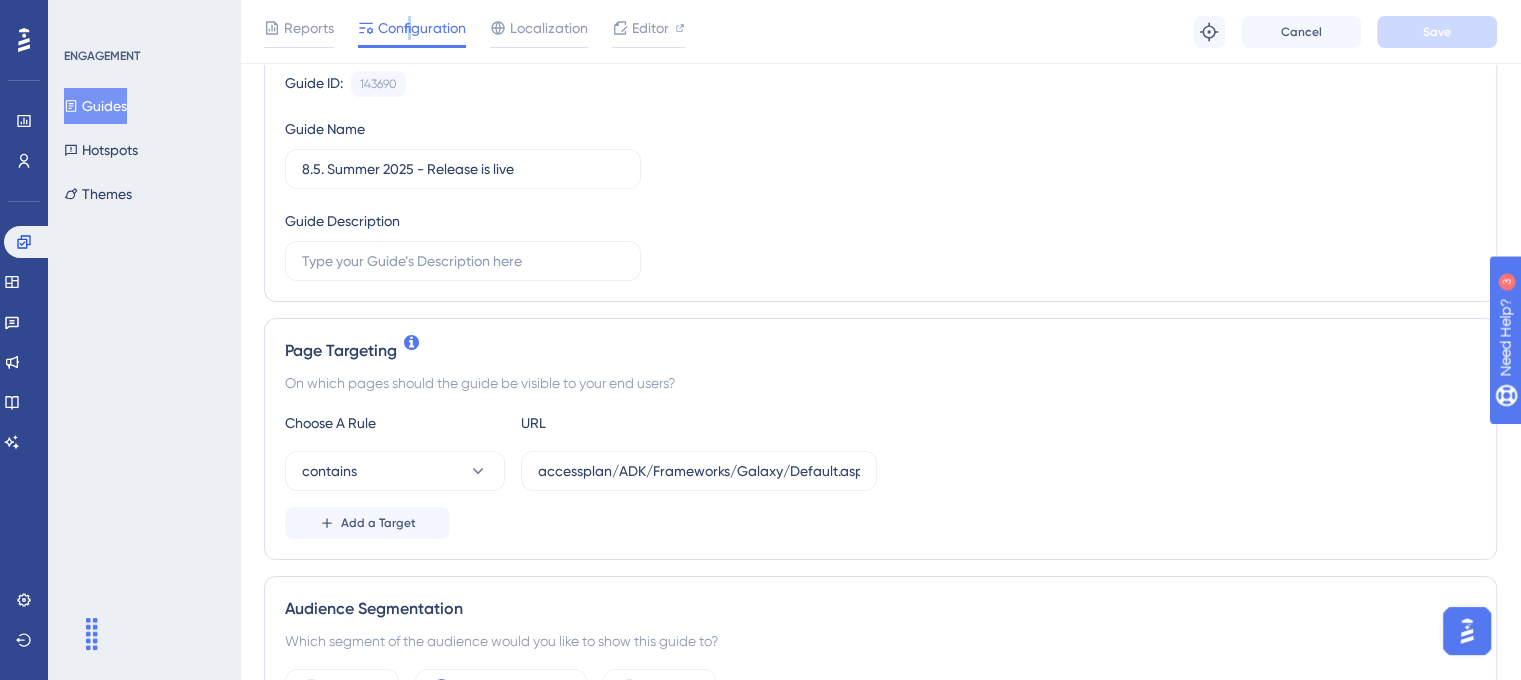 scroll, scrollTop: 300, scrollLeft: 0, axis: vertical 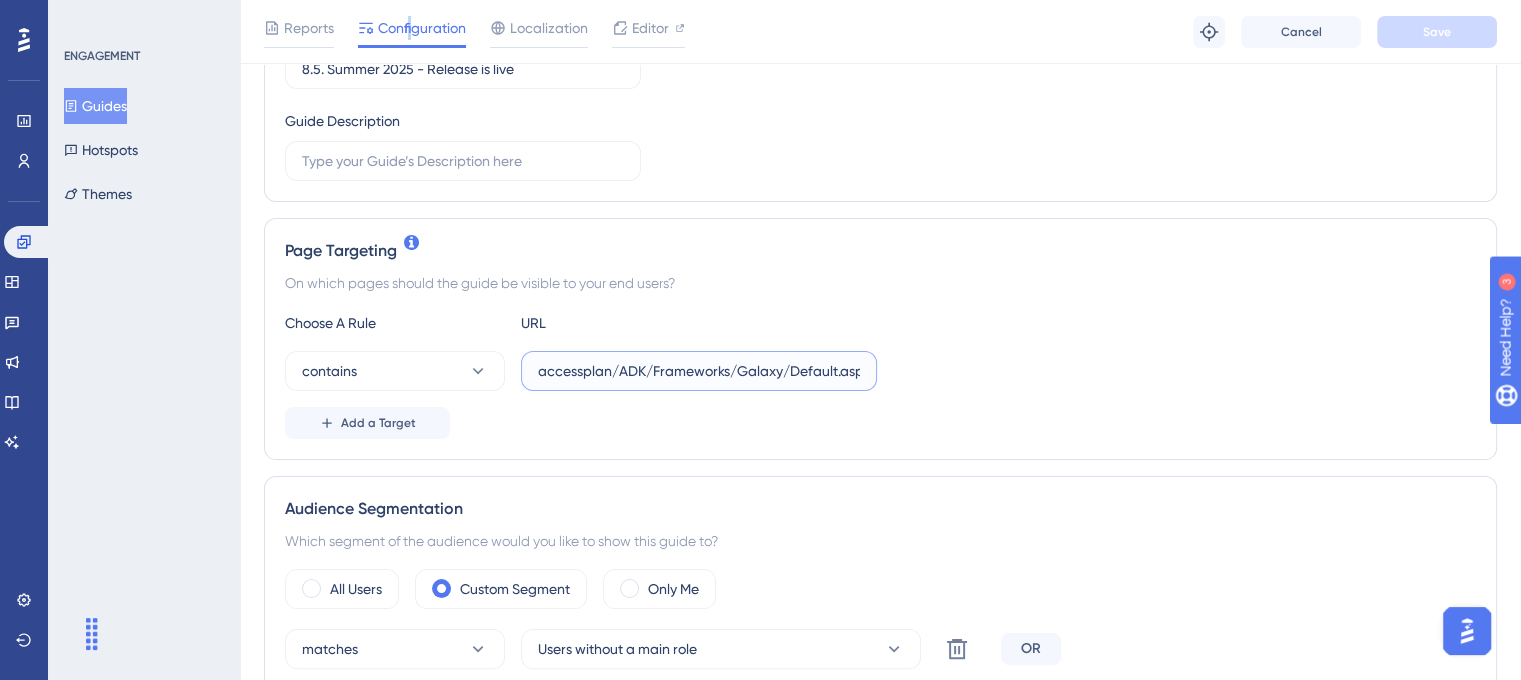 click on "accessplan/ADK/Frameworks/Galaxy/Default.aspx" at bounding box center (699, 371) 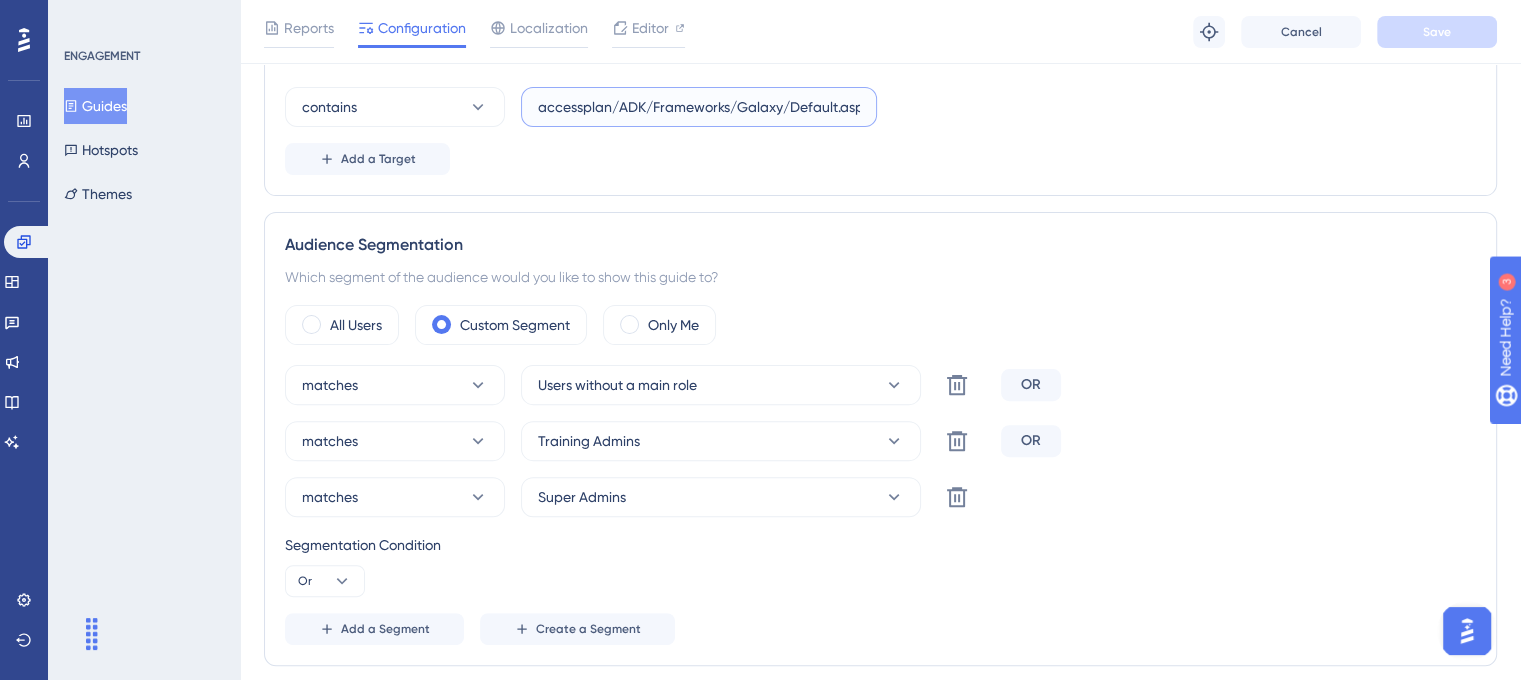 scroll, scrollTop: 600, scrollLeft: 0, axis: vertical 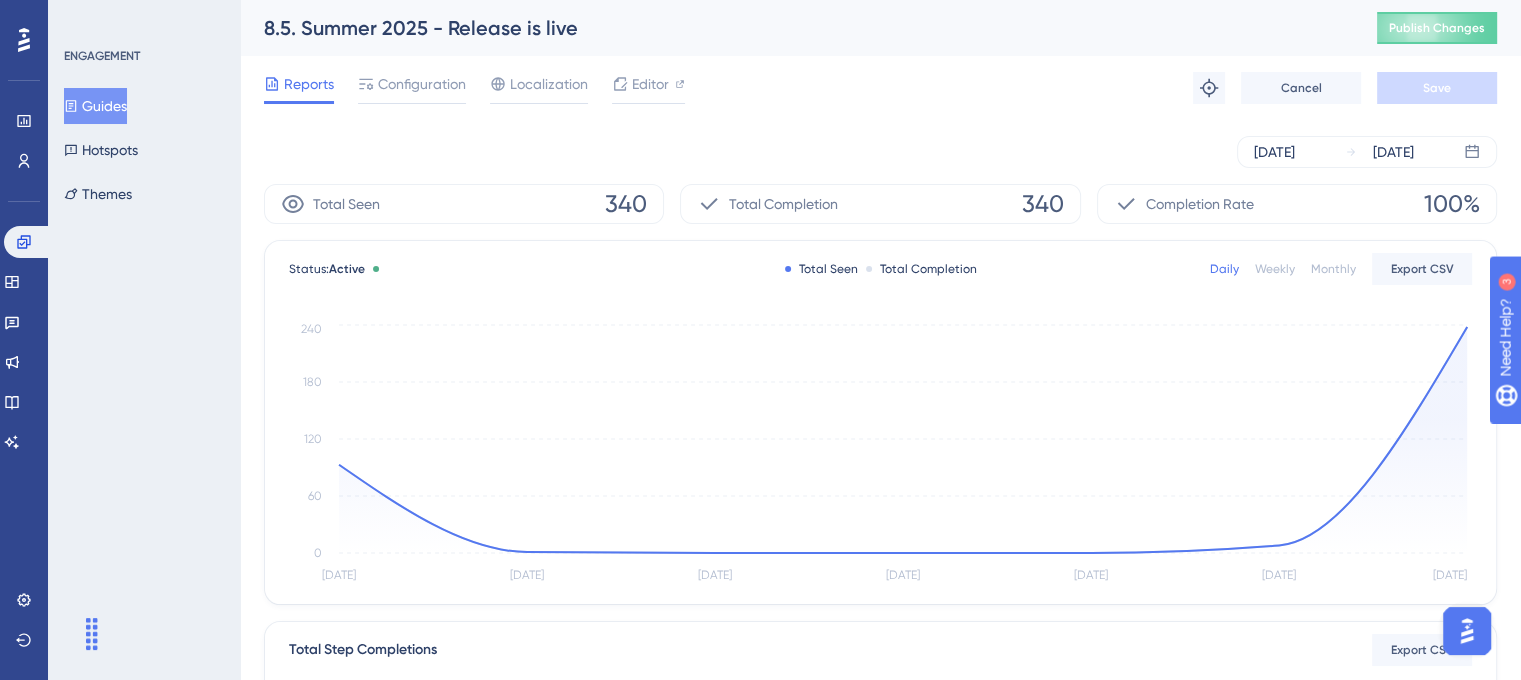 click on "Guides" at bounding box center [95, 106] 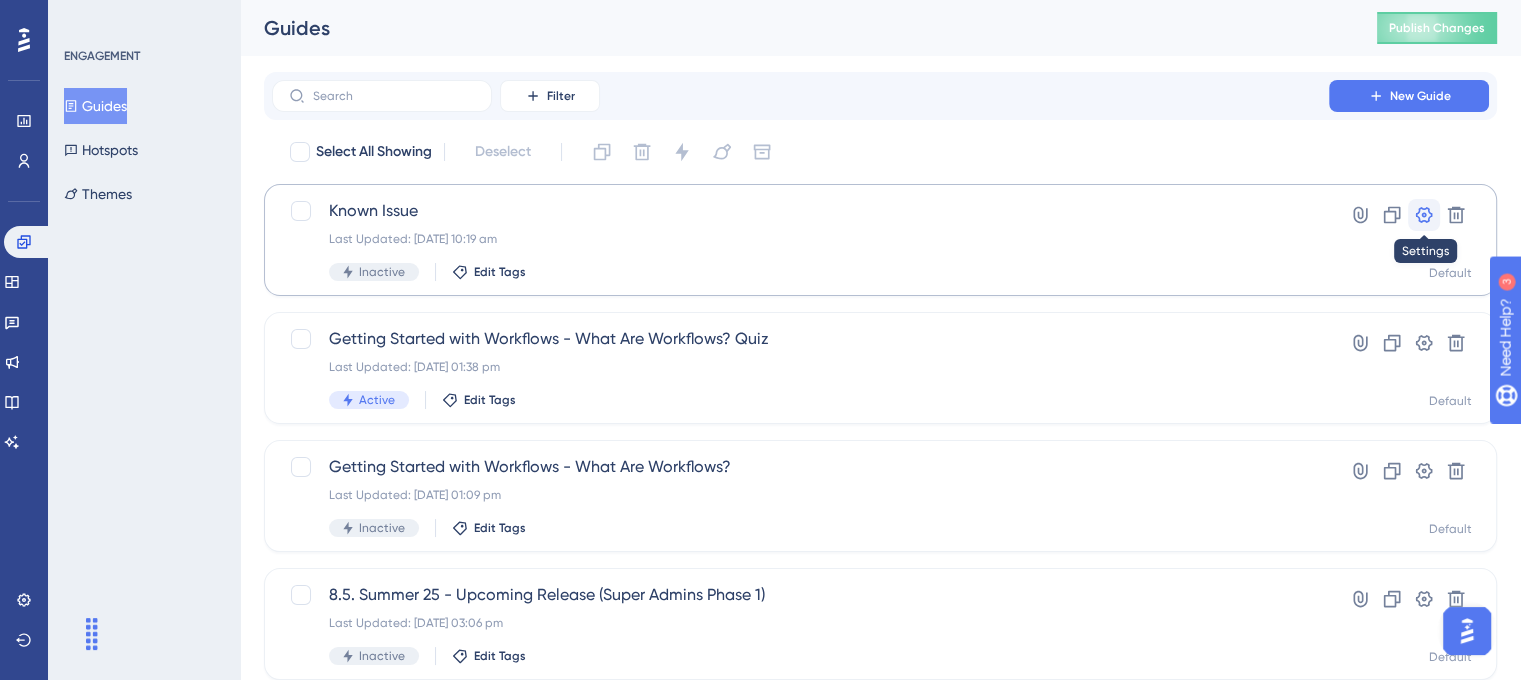 click 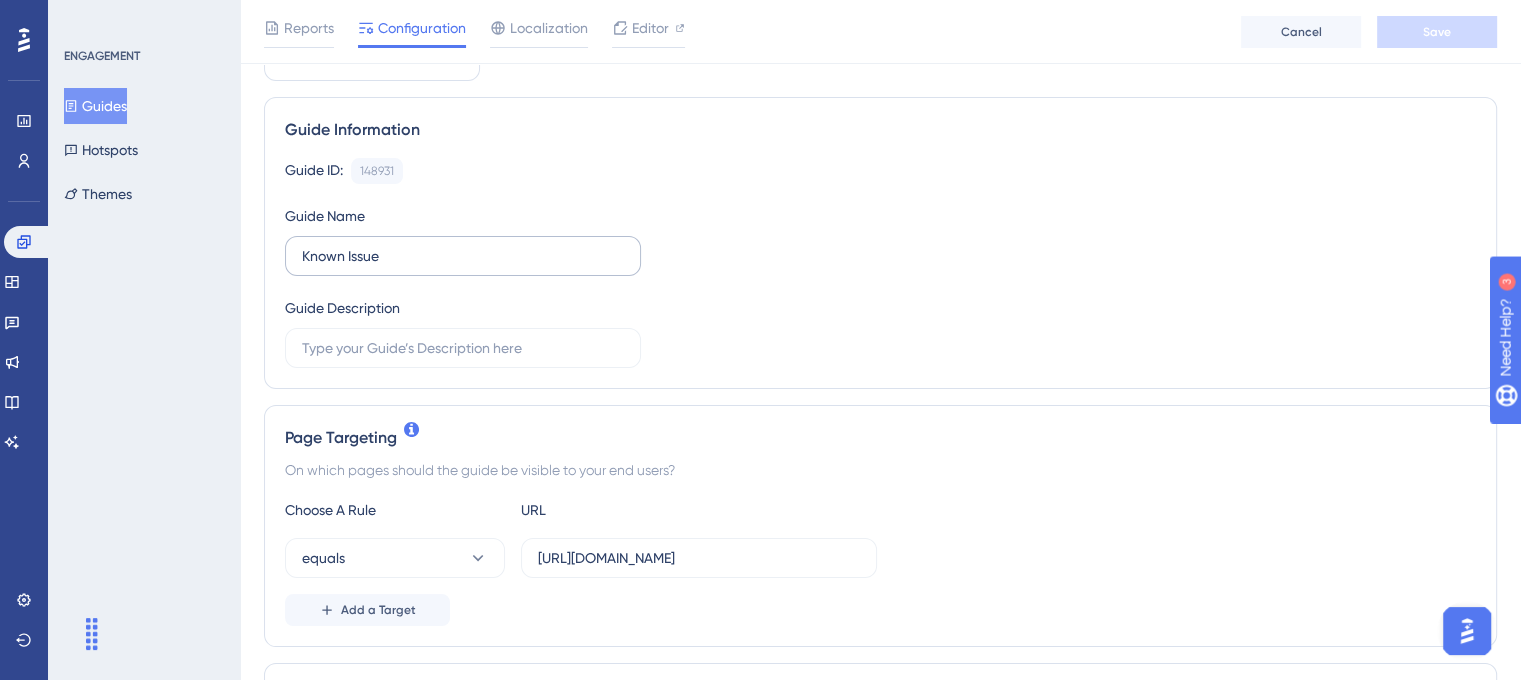 scroll, scrollTop: 200, scrollLeft: 0, axis: vertical 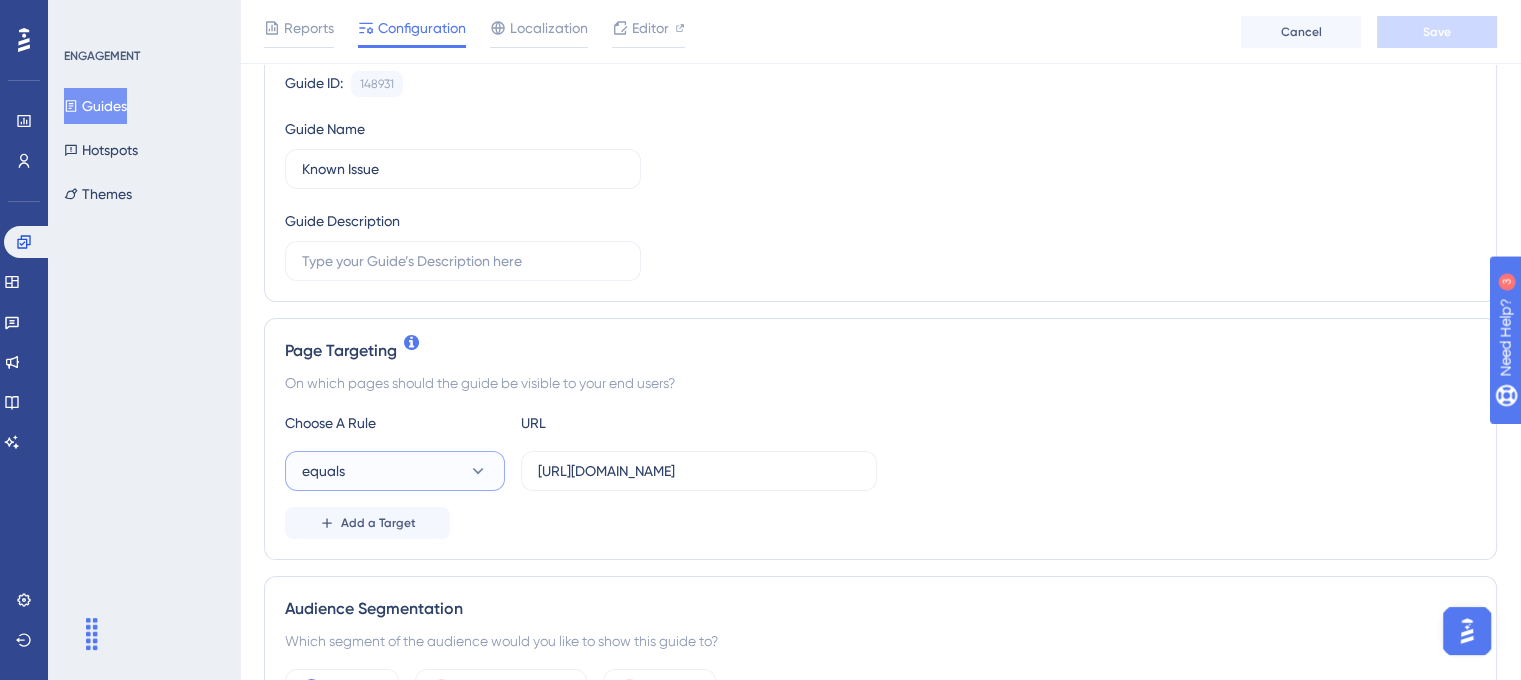 click on "equals" at bounding box center (395, 471) 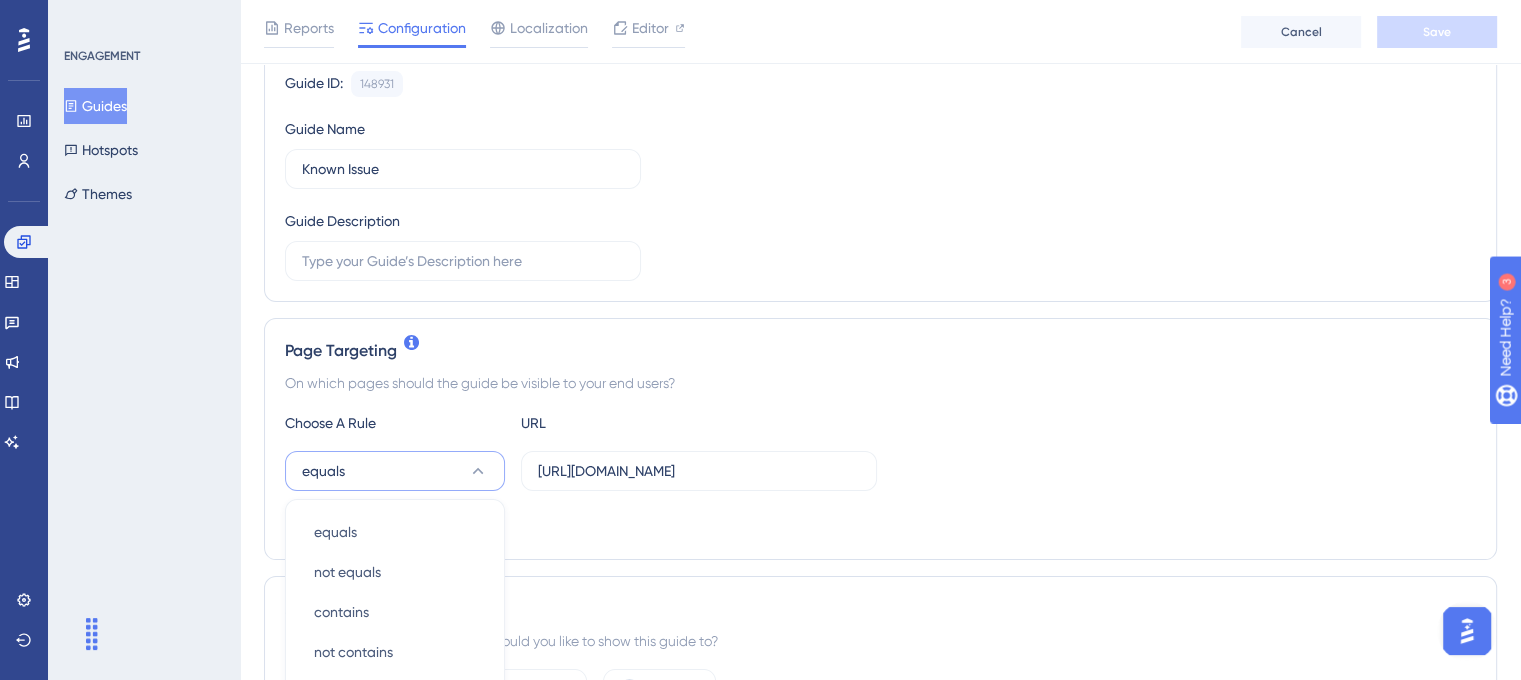scroll, scrollTop: 508, scrollLeft: 0, axis: vertical 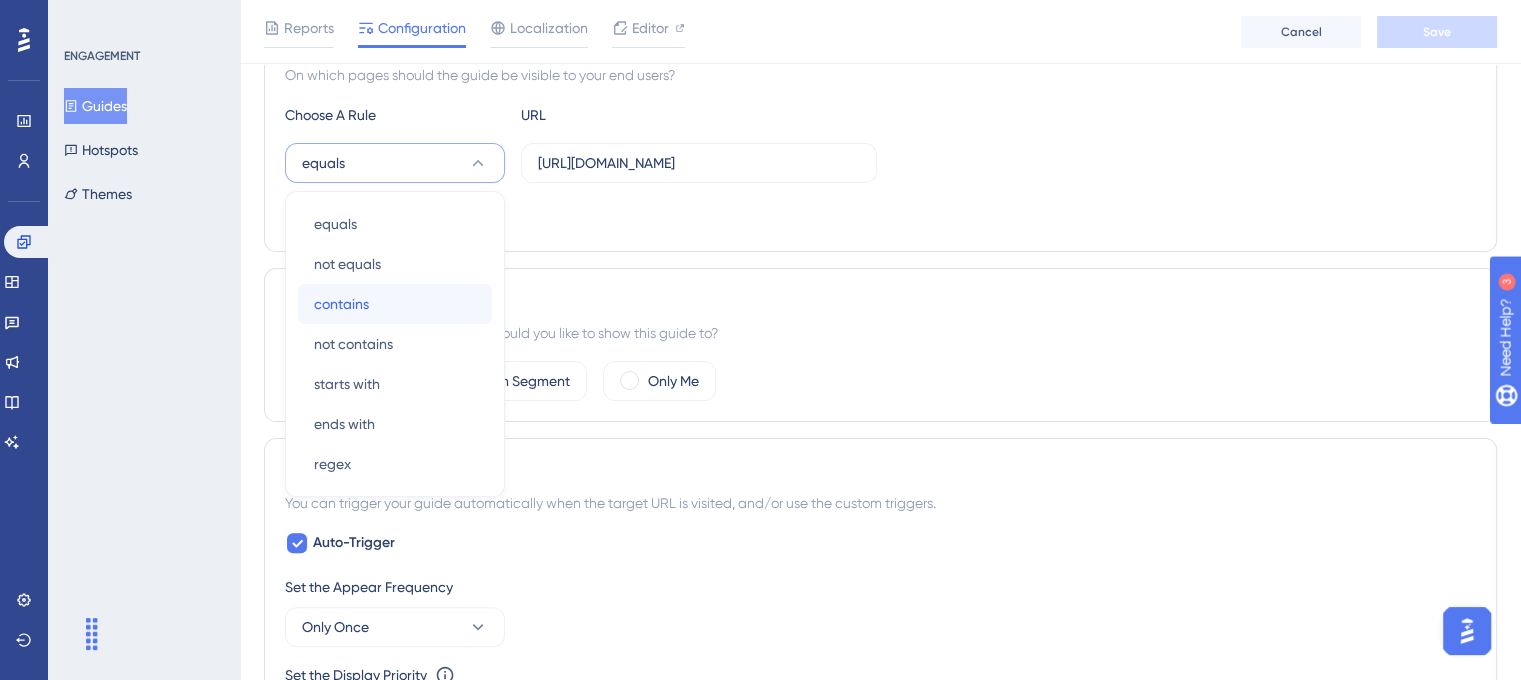 click on "contains" at bounding box center (341, 304) 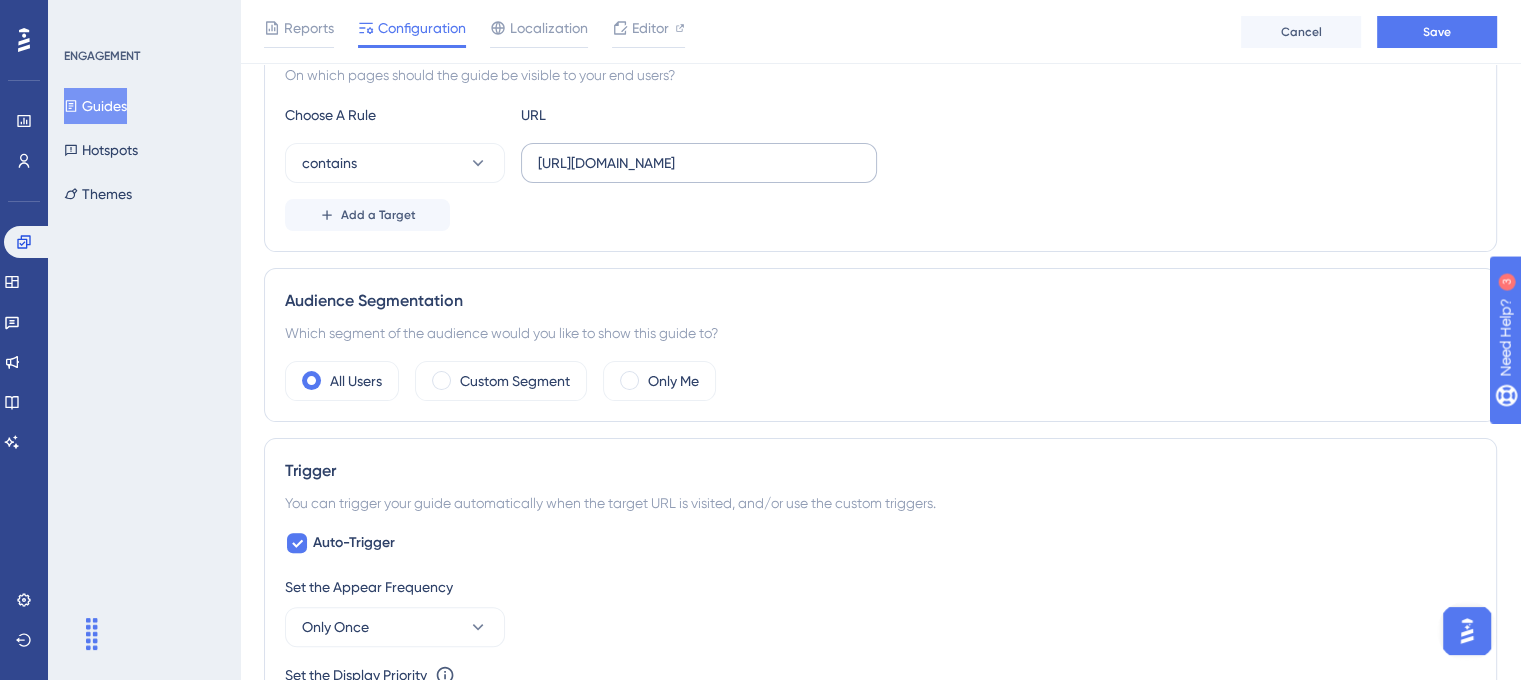 click on "[URL][DOMAIN_NAME]" at bounding box center [699, 163] 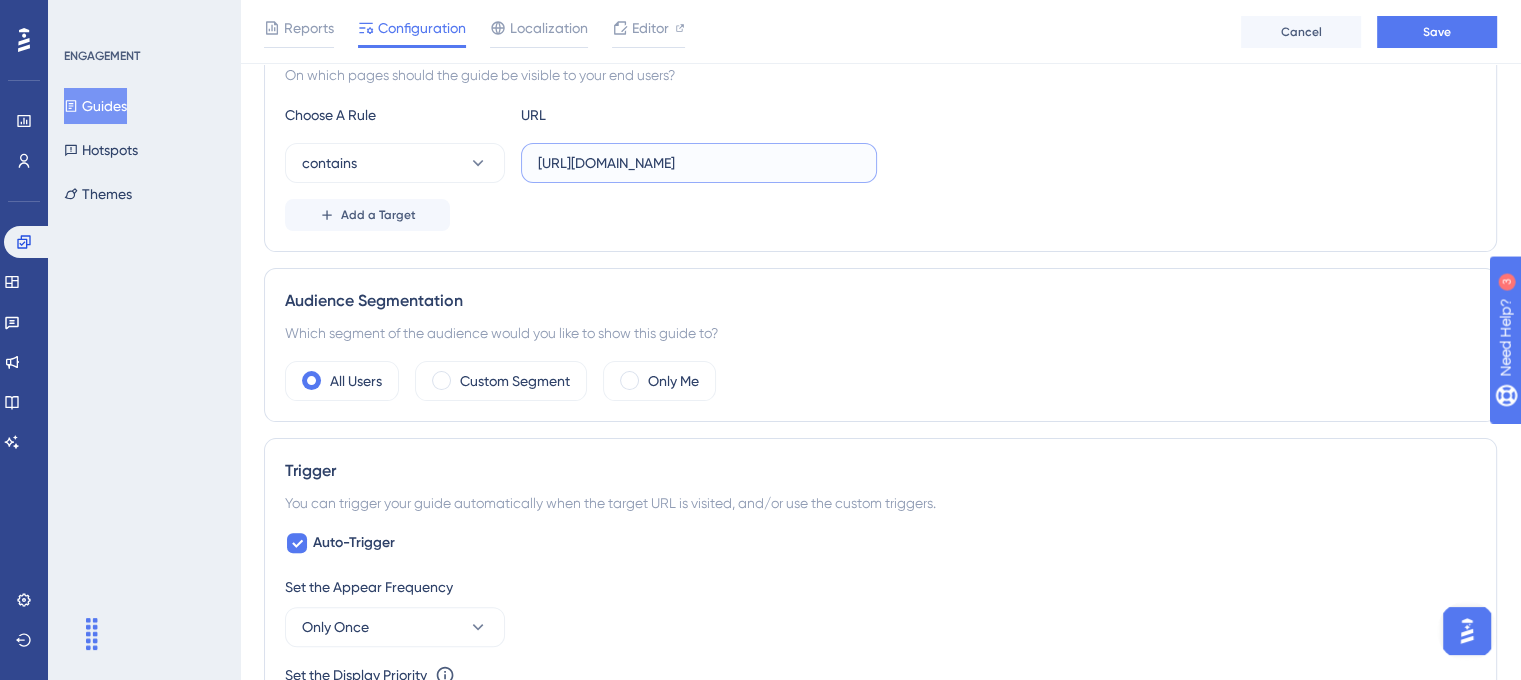 click on "[URL][DOMAIN_NAME]" at bounding box center (699, 163) 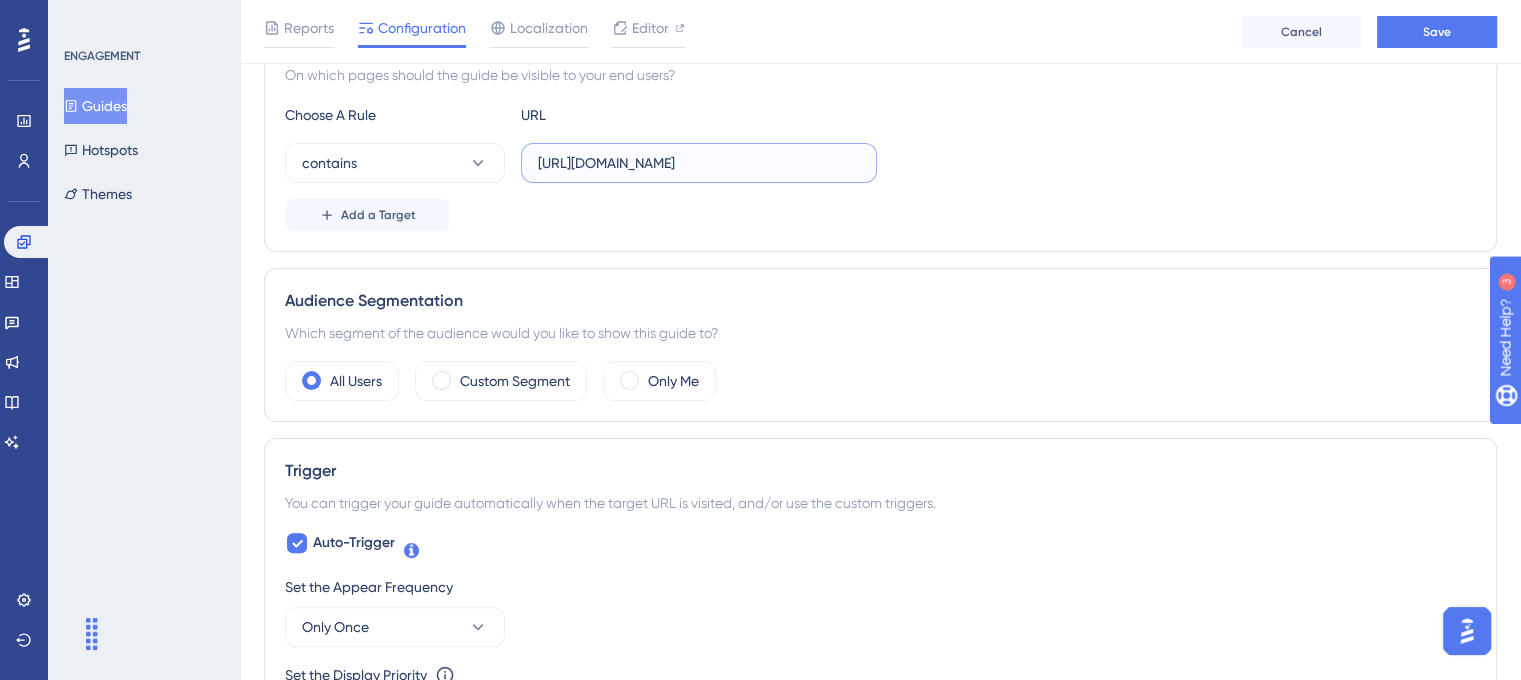 paste 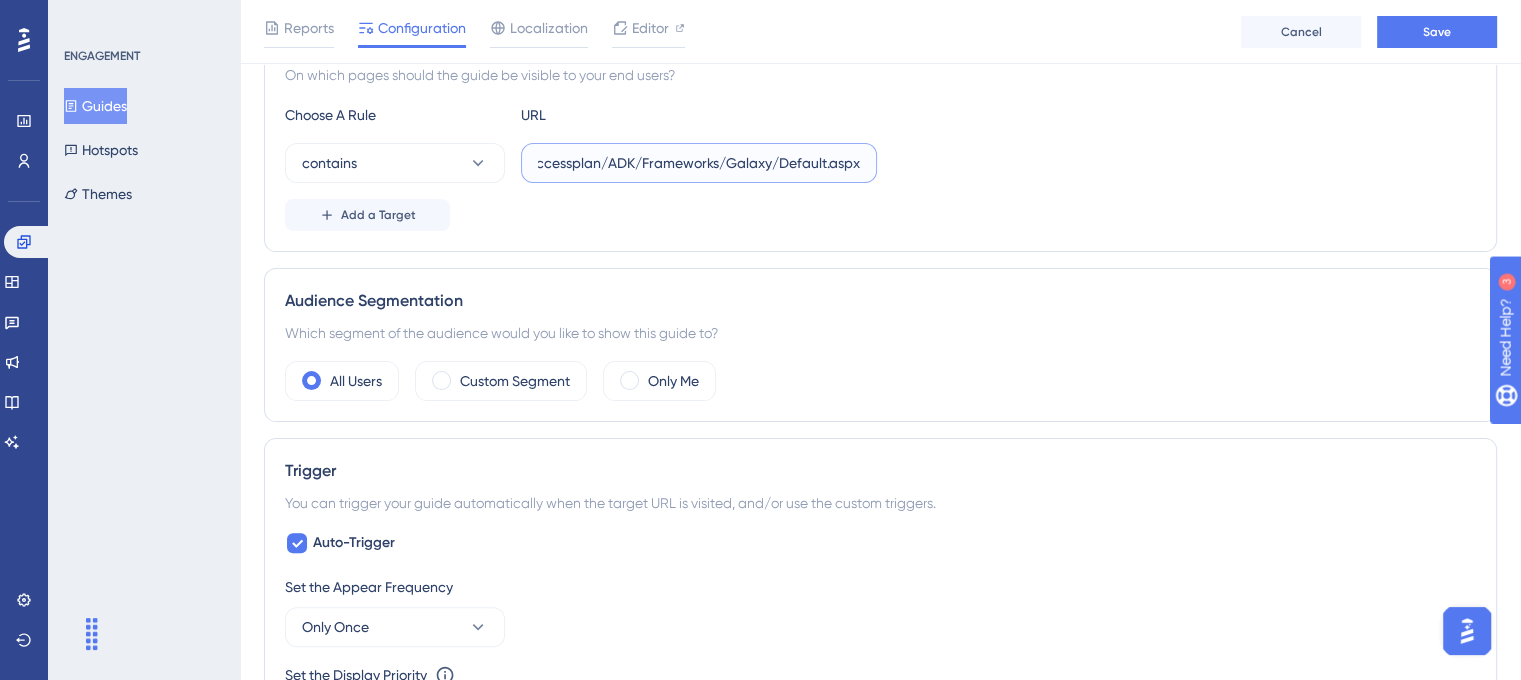 scroll, scrollTop: 0, scrollLeft: 11, axis: horizontal 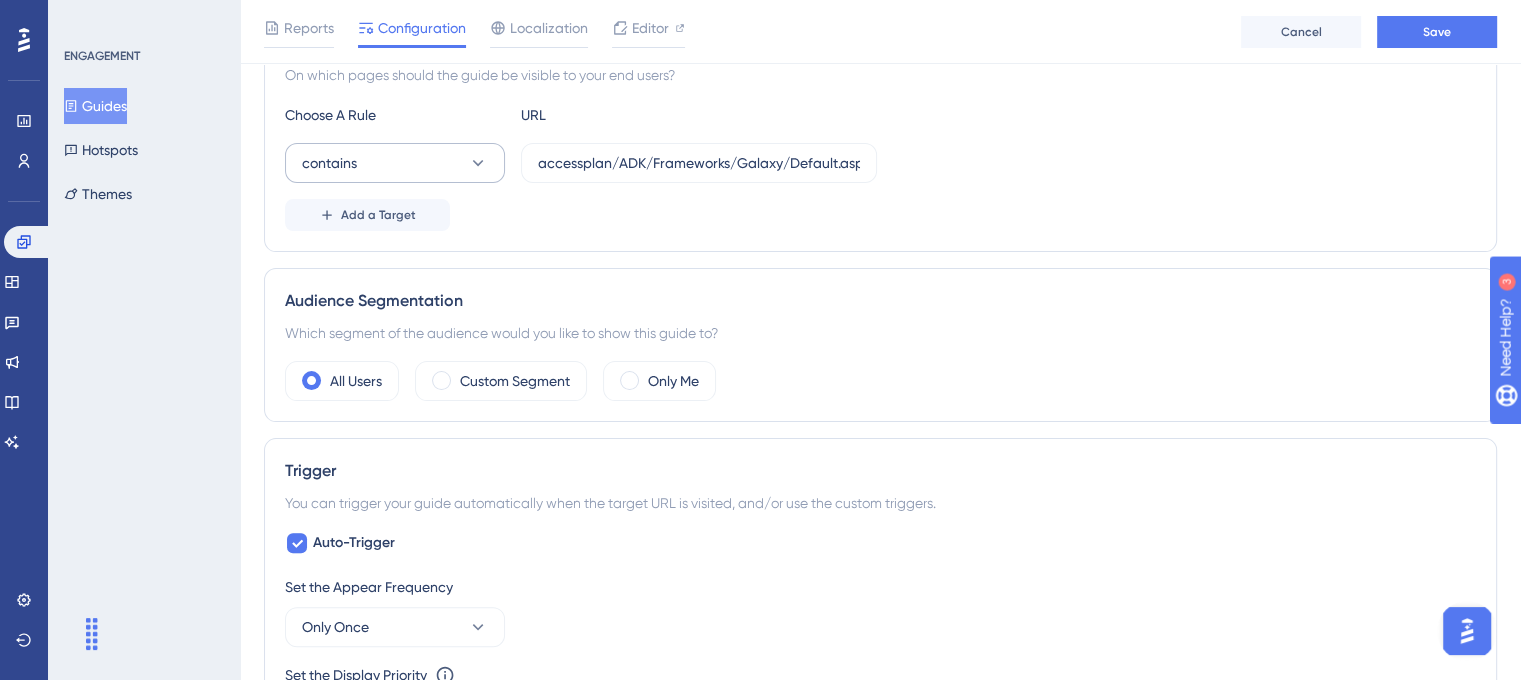 drag, startPoint x: 848, startPoint y: 147, endPoint x: 371, endPoint y: 147, distance: 477 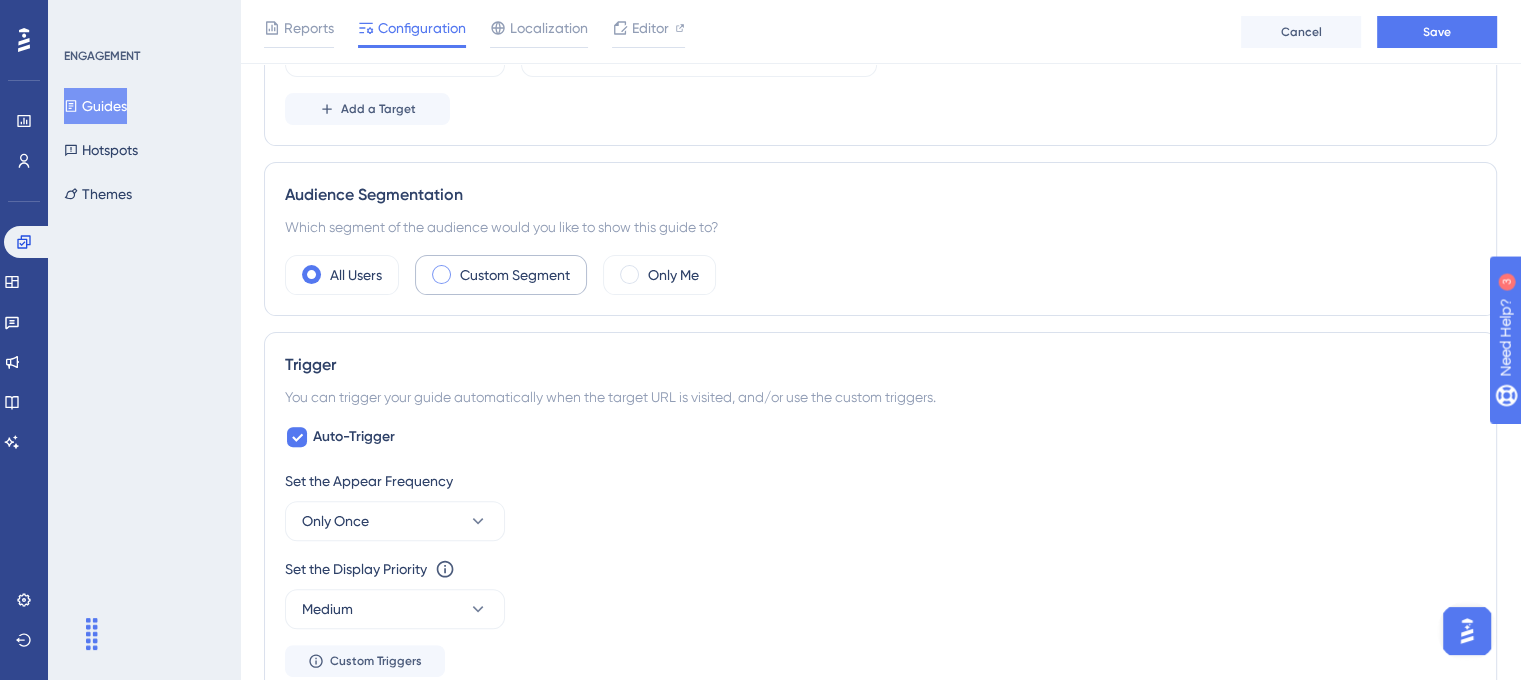 scroll, scrollTop: 708, scrollLeft: 0, axis: vertical 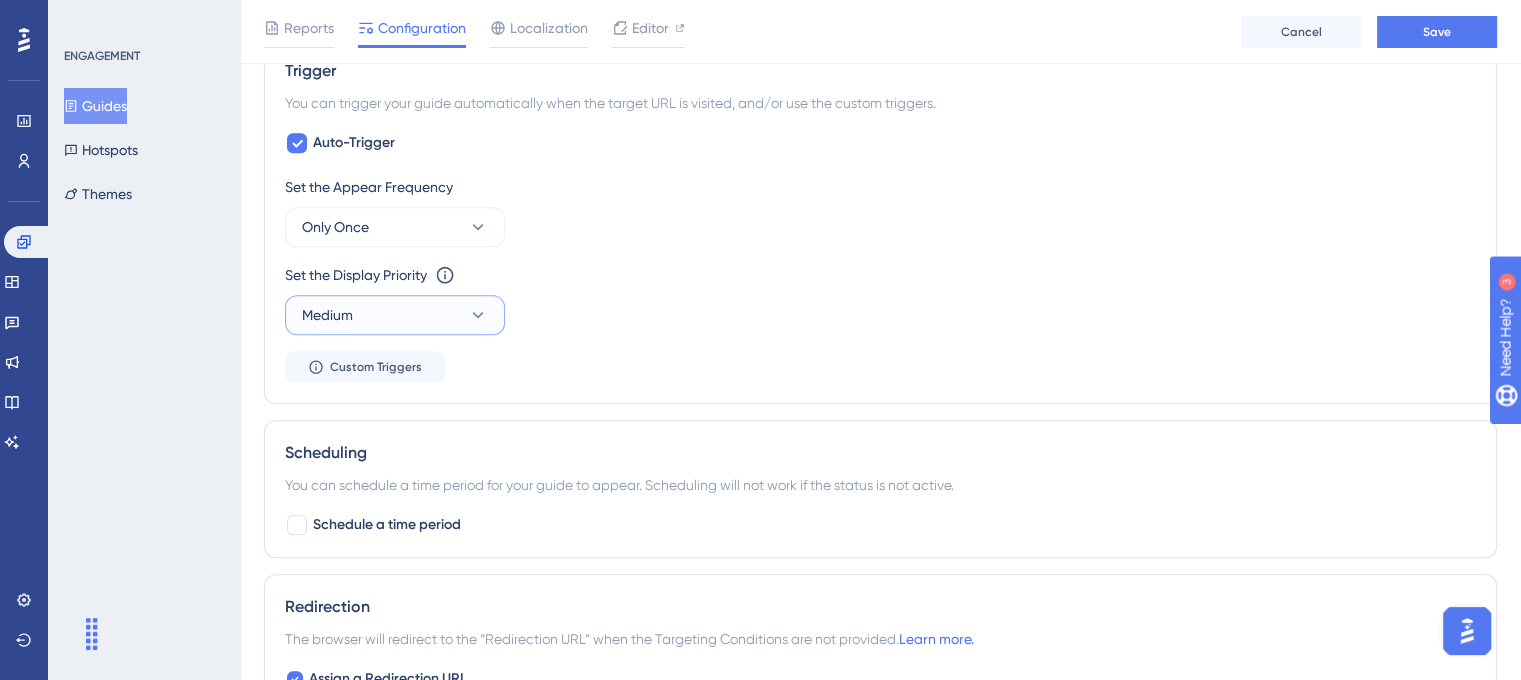 click 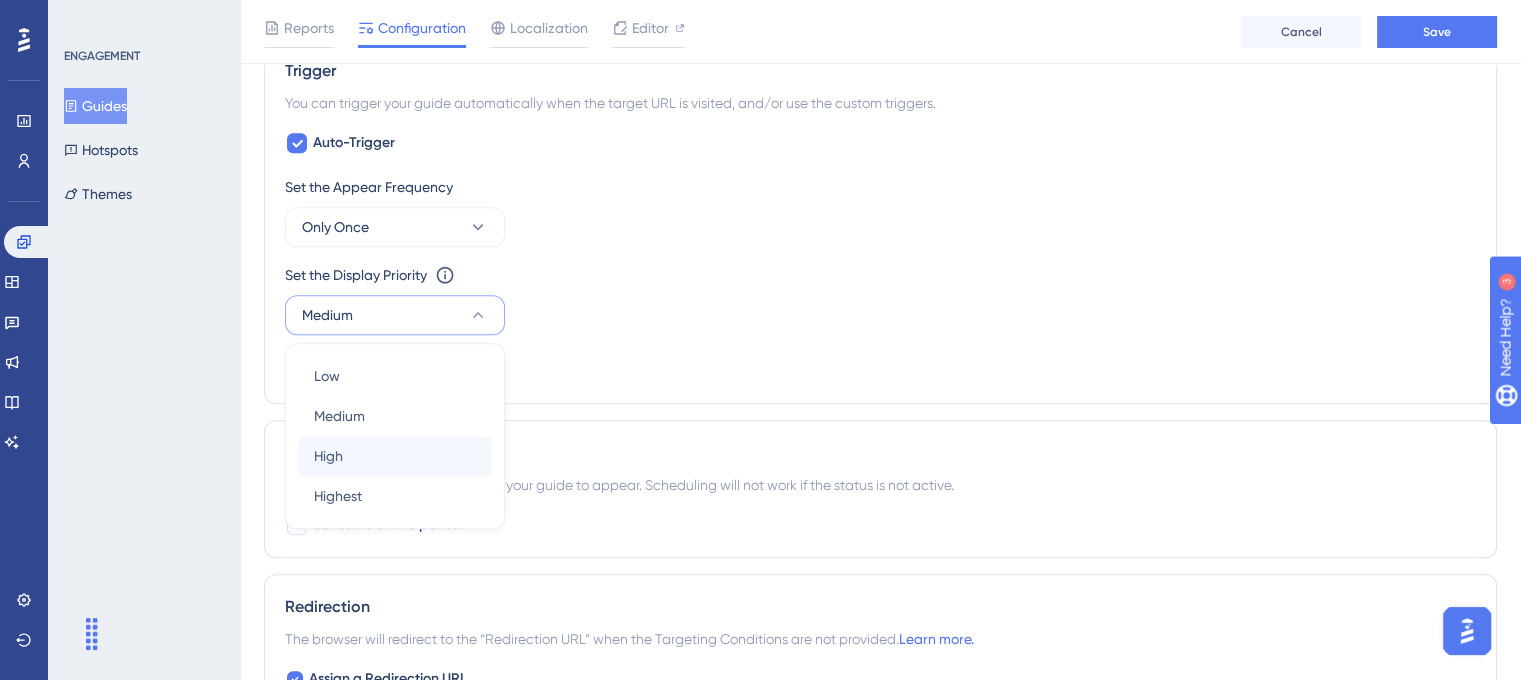 scroll, scrollTop: 1000, scrollLeft: 0, axis: vertical 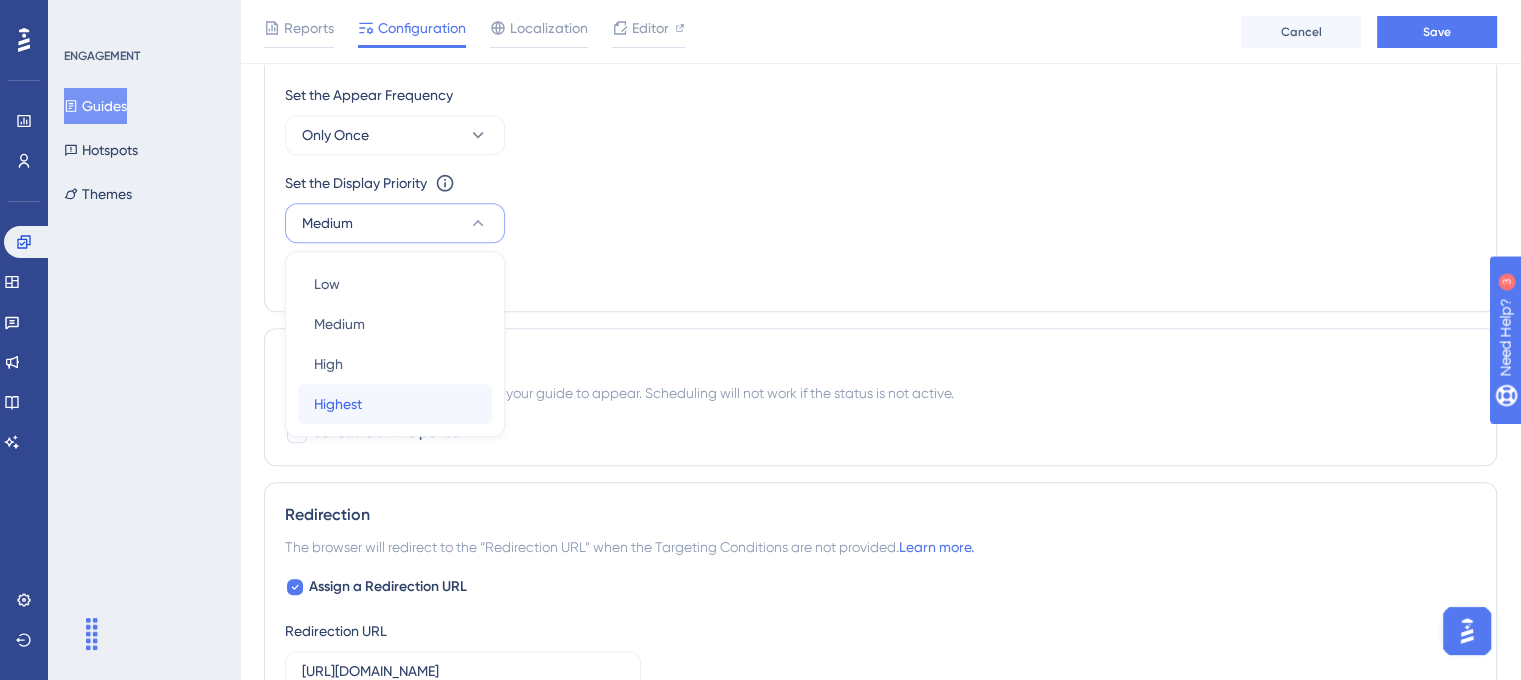 click on "Highest Highest" at bounding box center (395, 404) 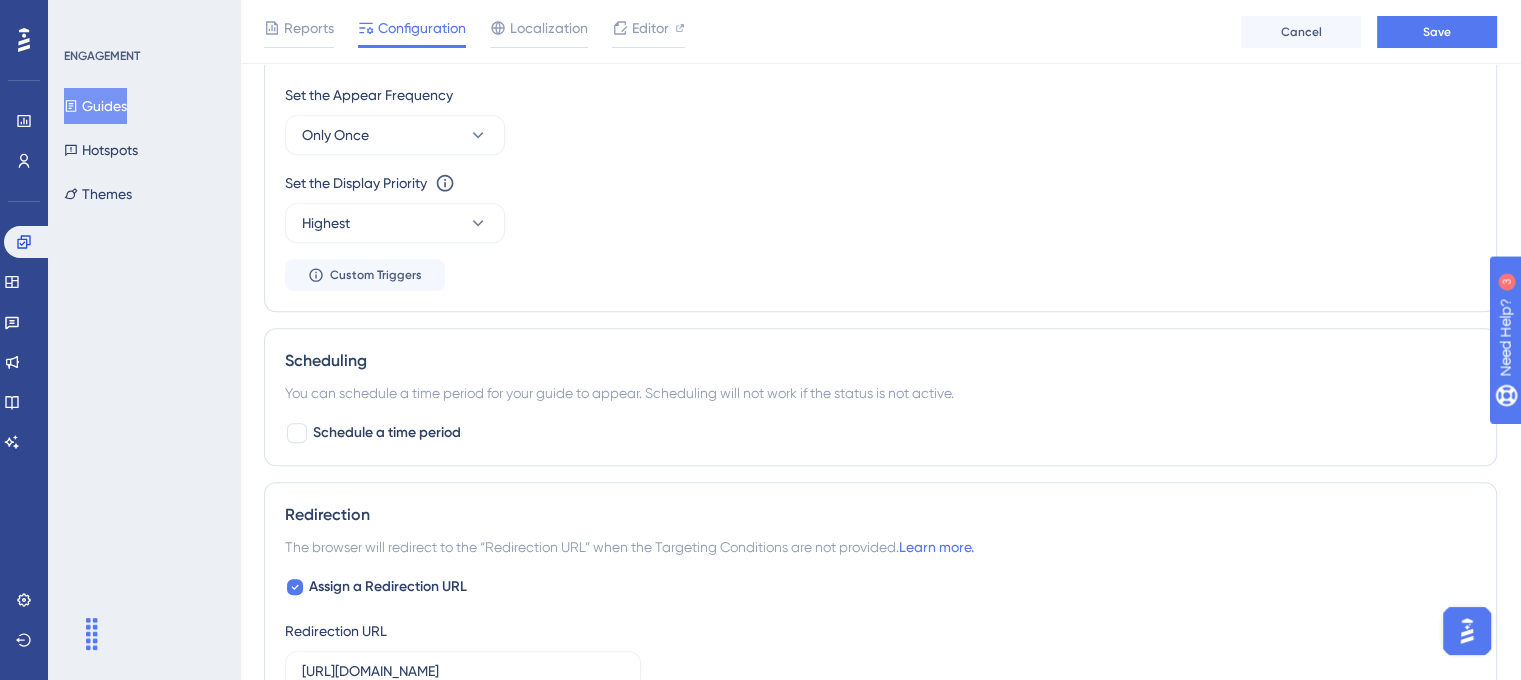 click on "Set the Display Priority This option will set the display priority between
auto-triggered materials in cases of conflicts between multiple materials Highest" at bounding box center [880, 207] 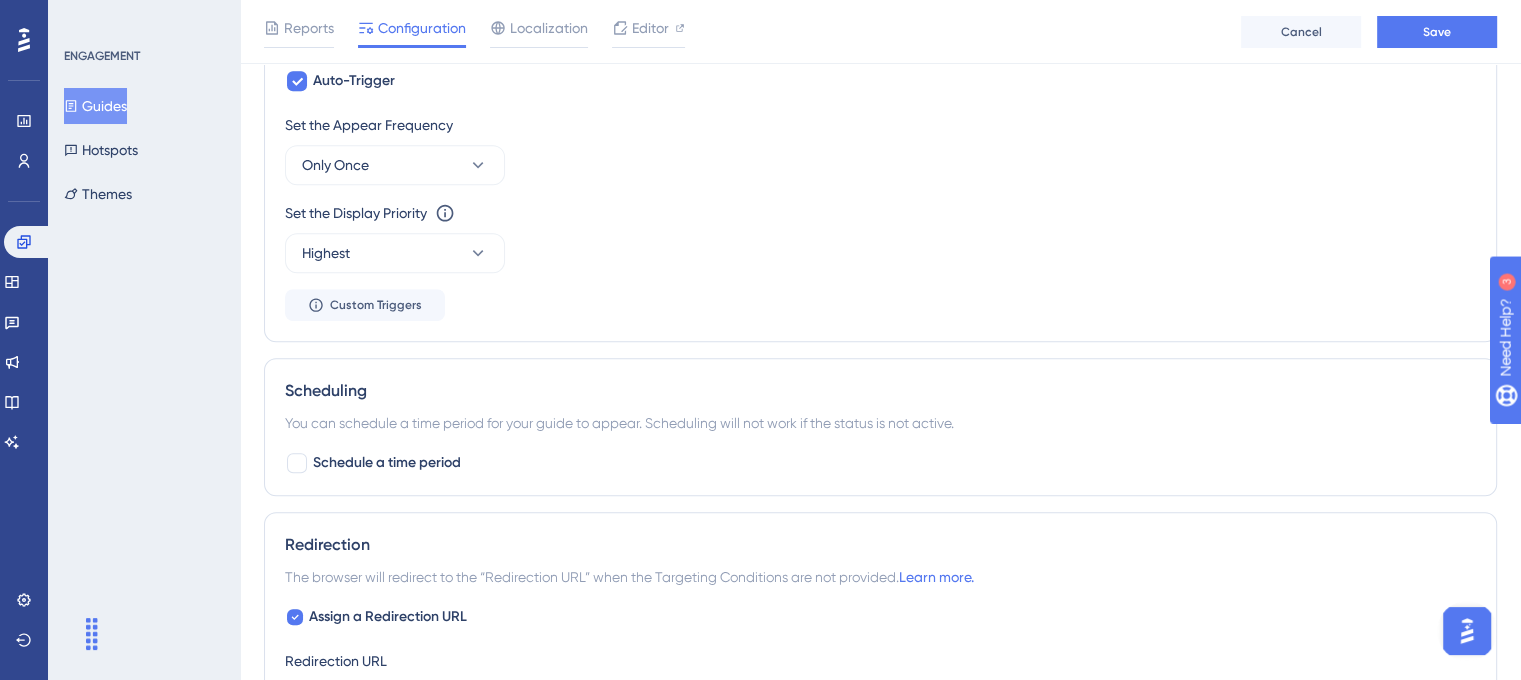 scroll, scrollTop: 946, scrollLeft: 0, axis: vertical 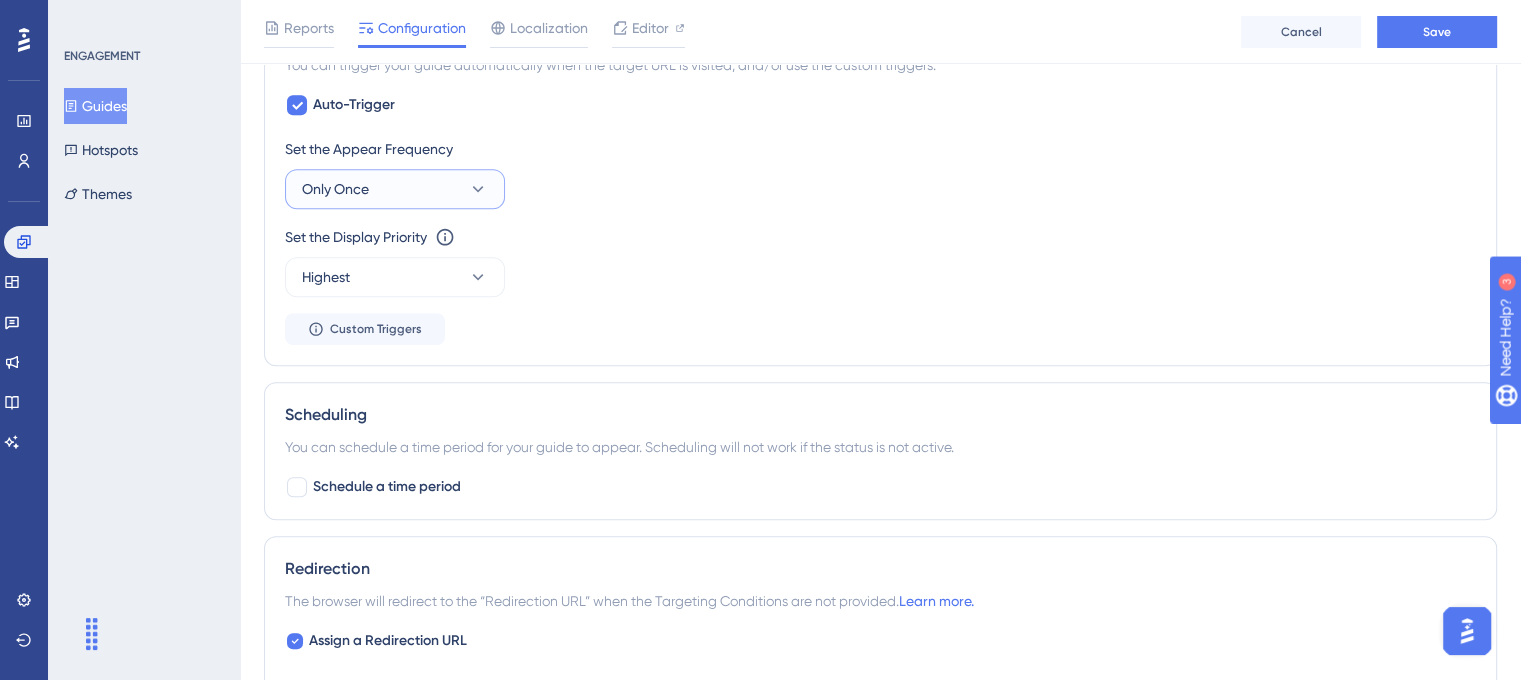 click on "Only Once" at bounding box center [395, 189] 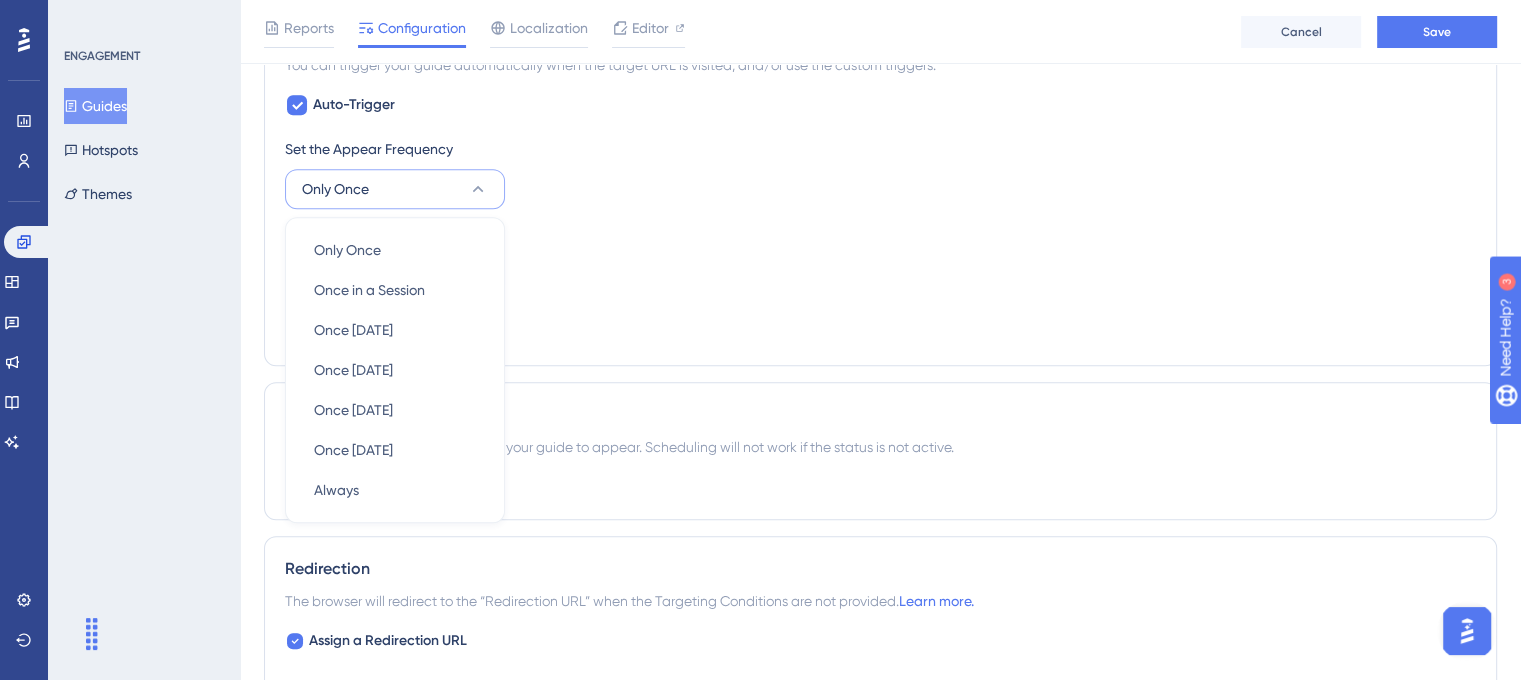 scroll, scrollTop: 973, scrollLeft: 0, axis: vertical 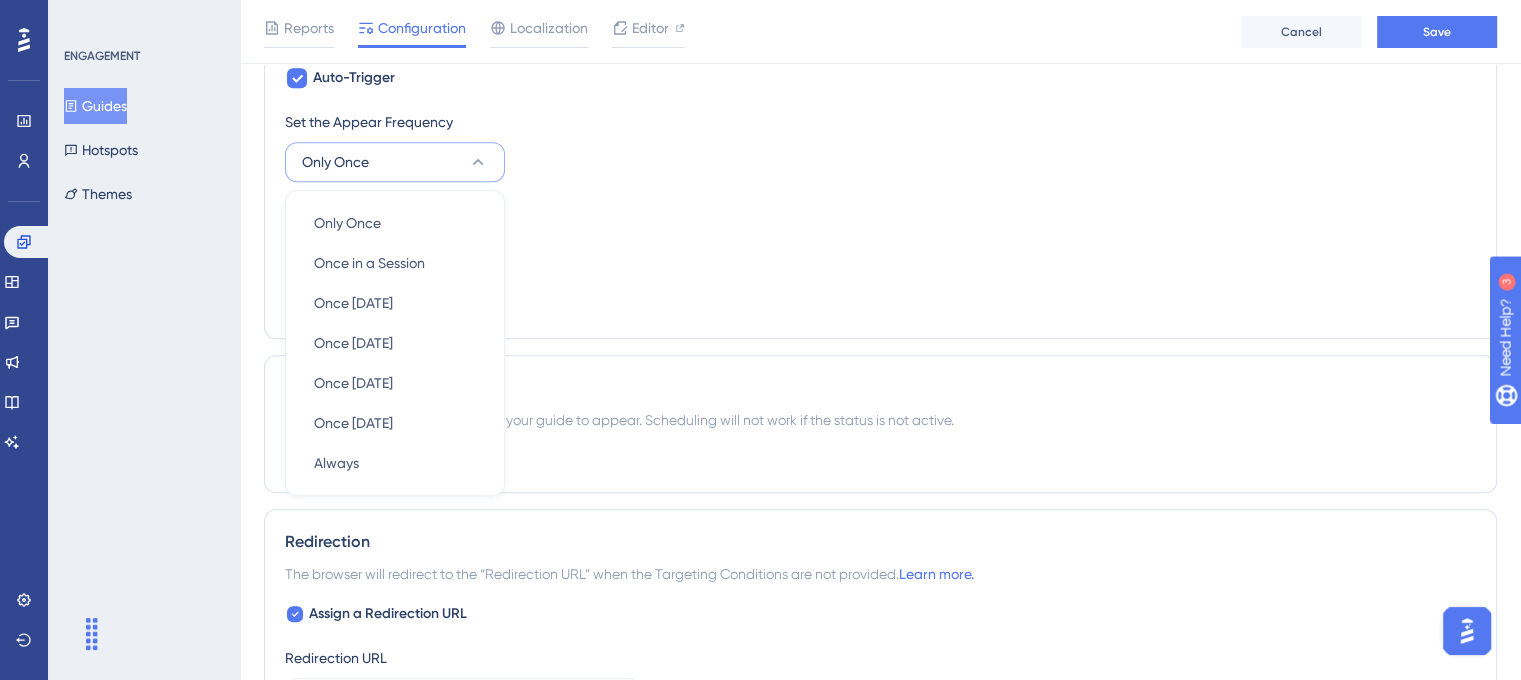 click on "Only Once" at bounding box center [395, 162] 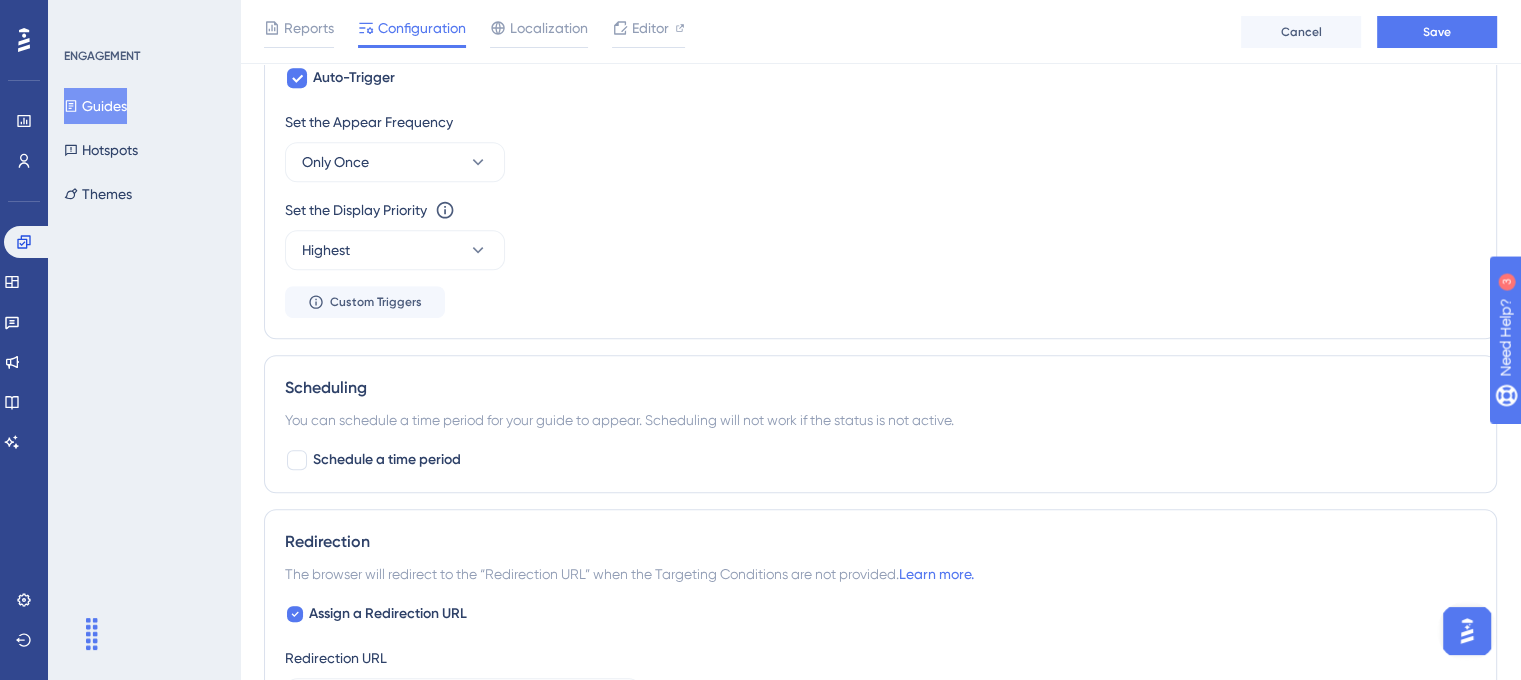 click on "Set the Appear Frequency Only Once Set the Display Priority This option will set the display priority between
auto-triggered materials in cases of conflicts between multiple materials Highest Custom Triggers" at bounding box center [880, 214] 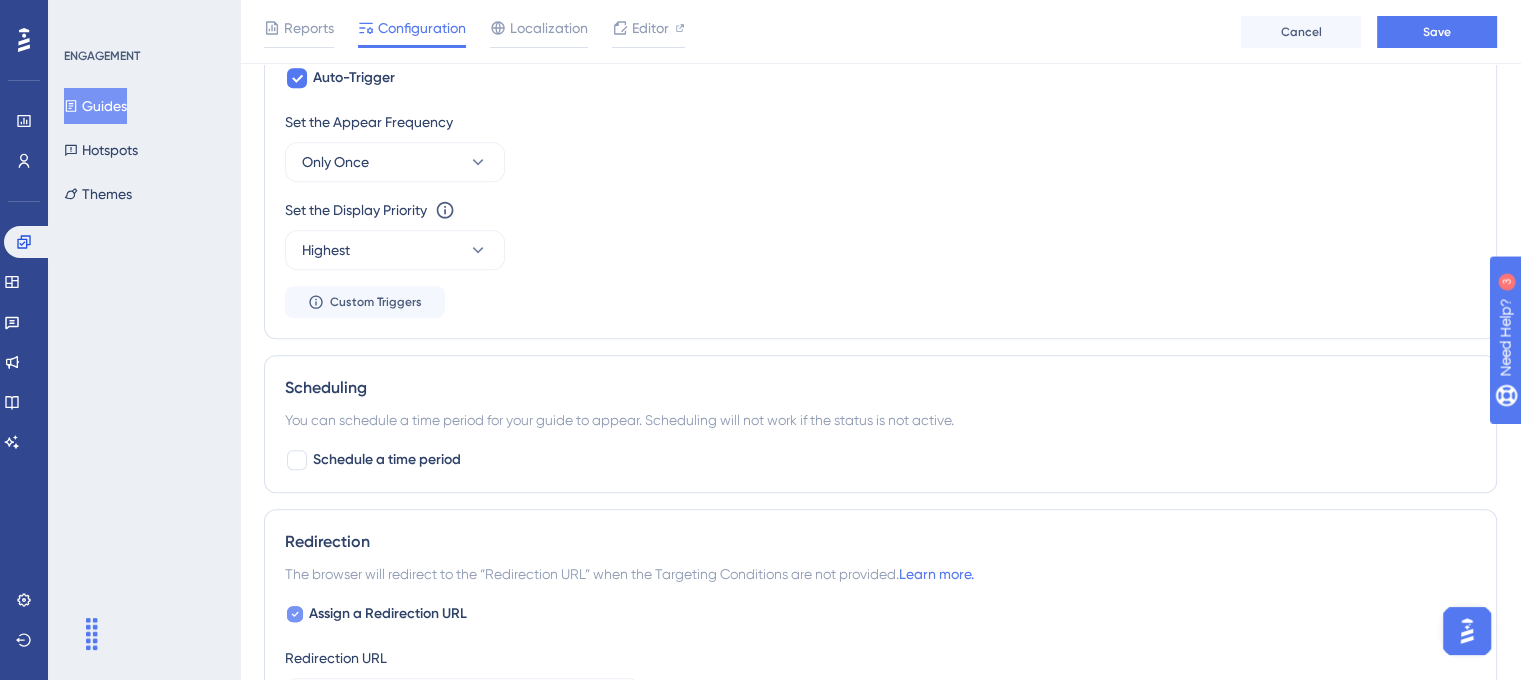 click on "Assign a Redirection URL" at bounding box center [388, 614] 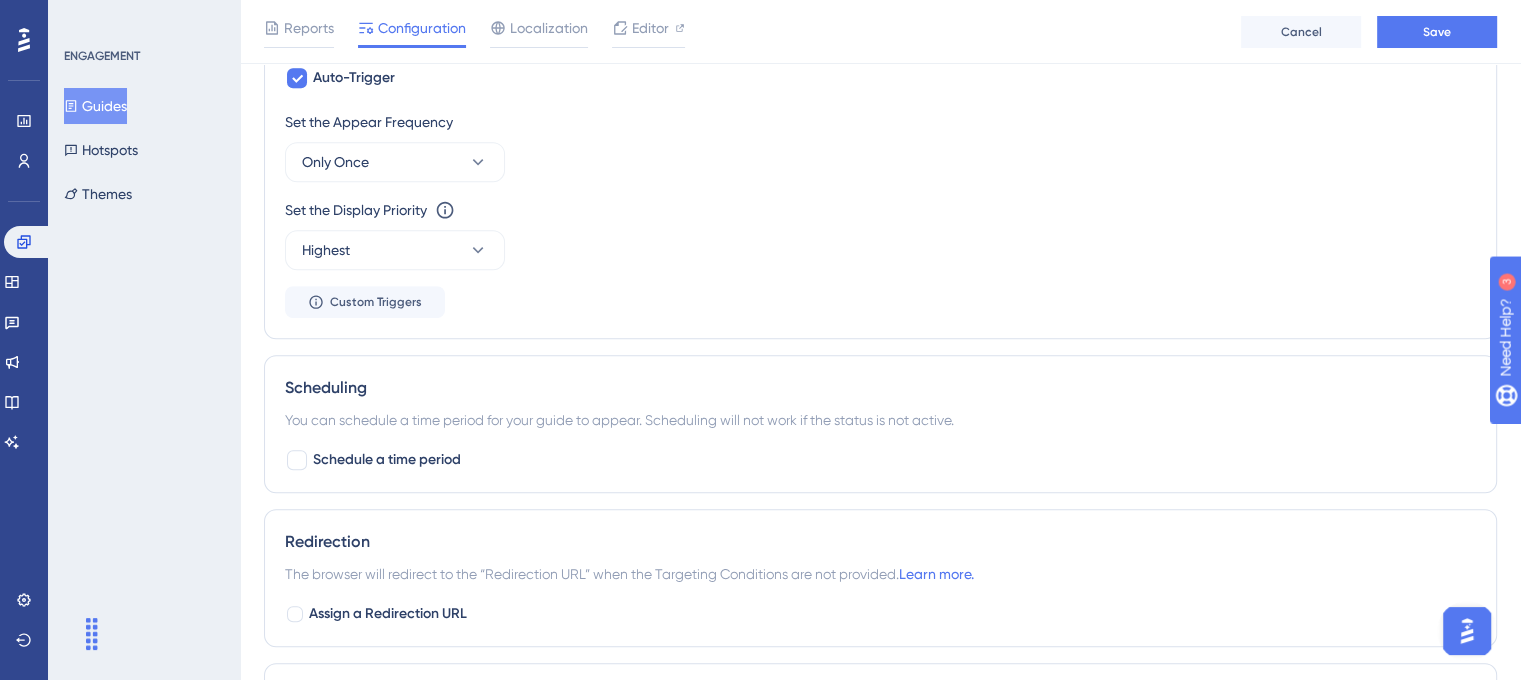 scroll, scrollTop: 1310, scrollLeft: 0, axis: vertical 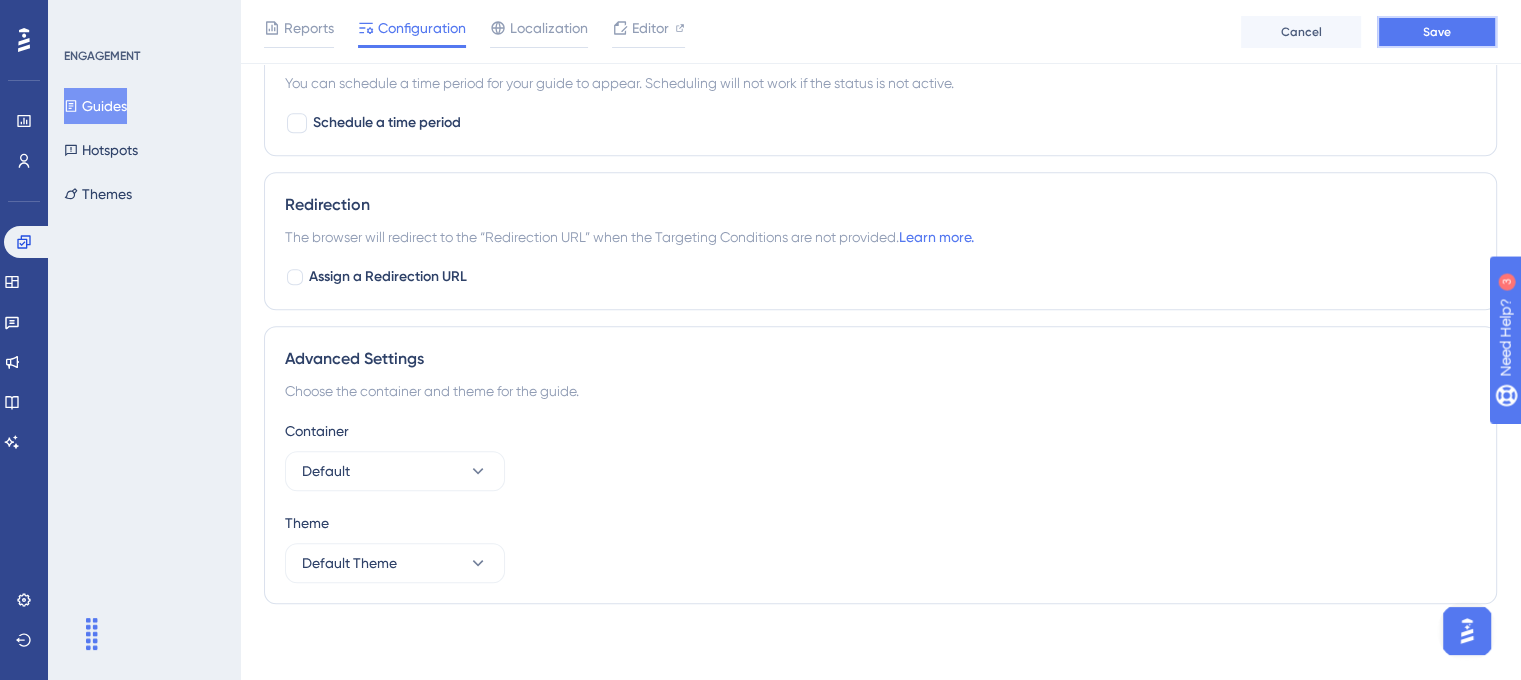 click on "Save" at bounding box center [1437, 32] 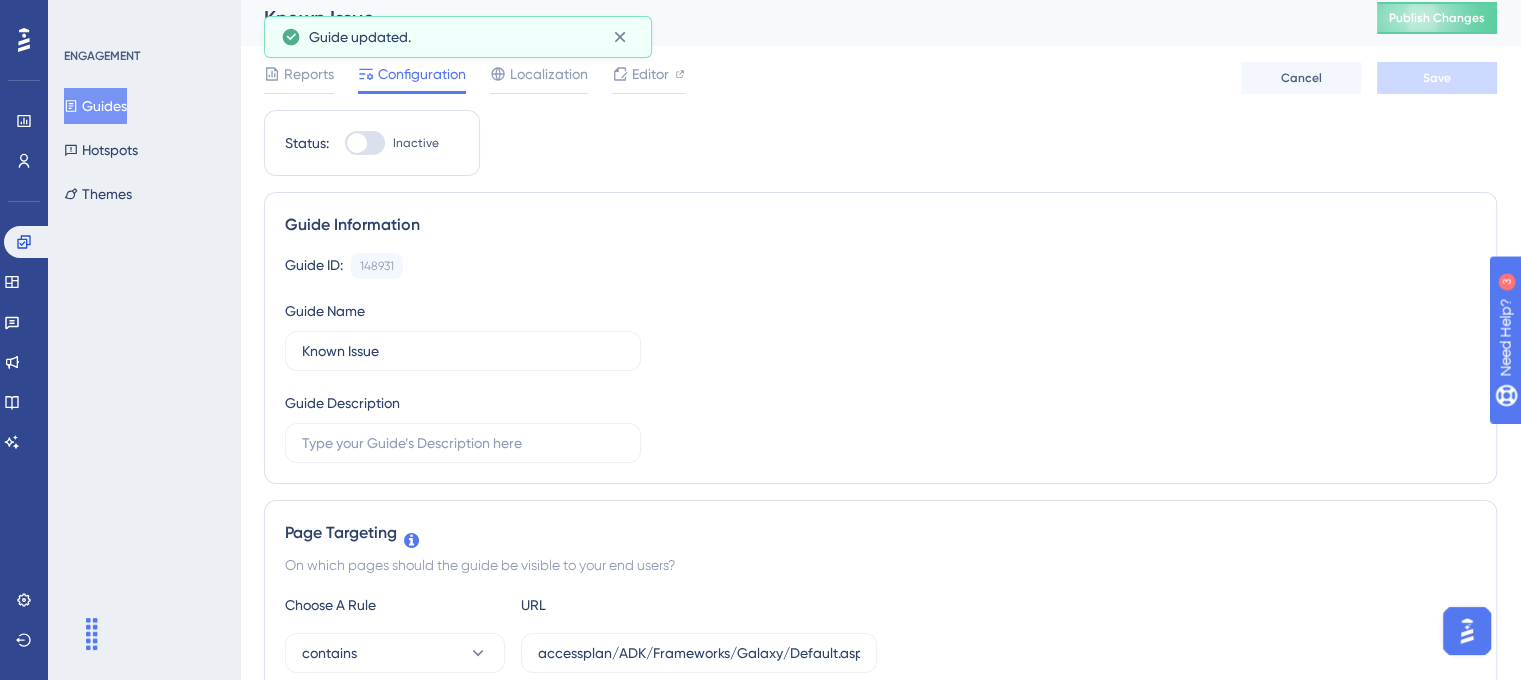 scroll, scrollTop: 0, scrollLeft: 0, axis: both 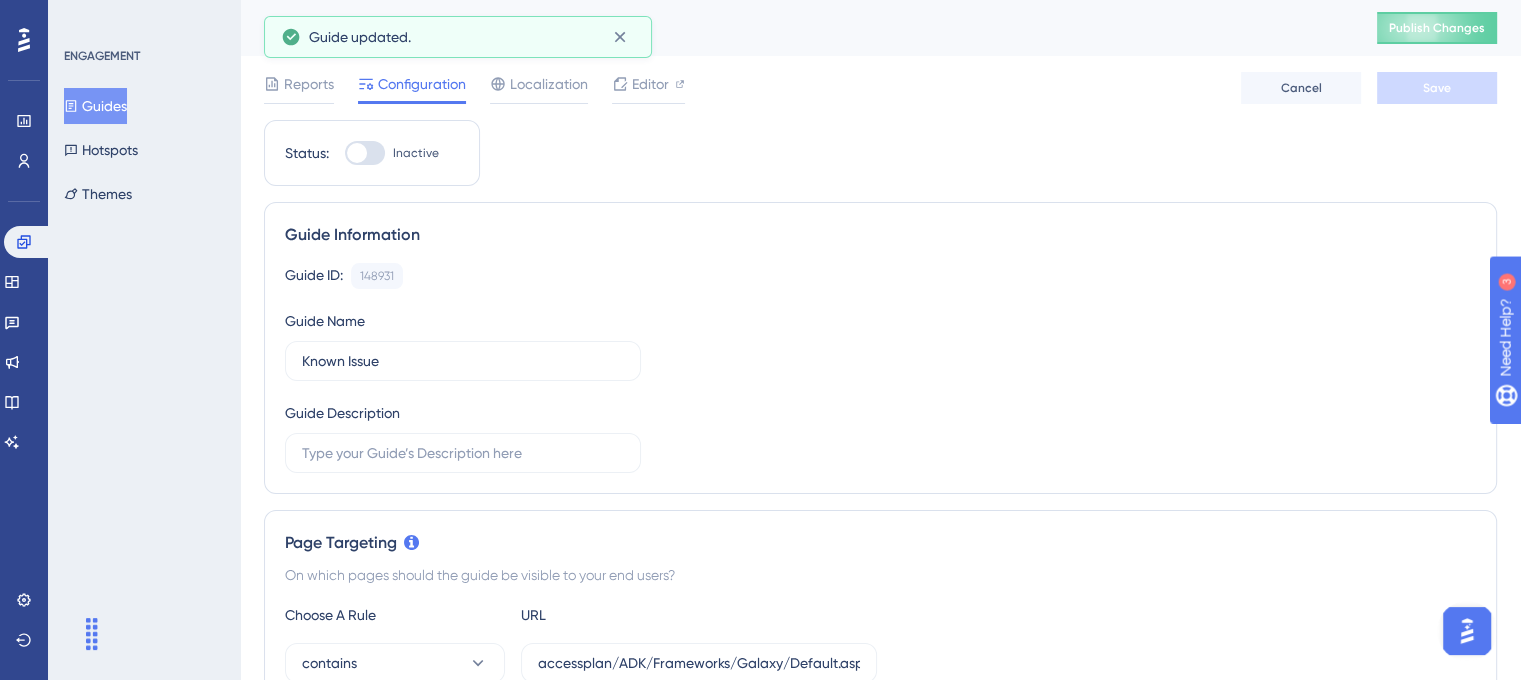 click at bounding box center (365, 153) 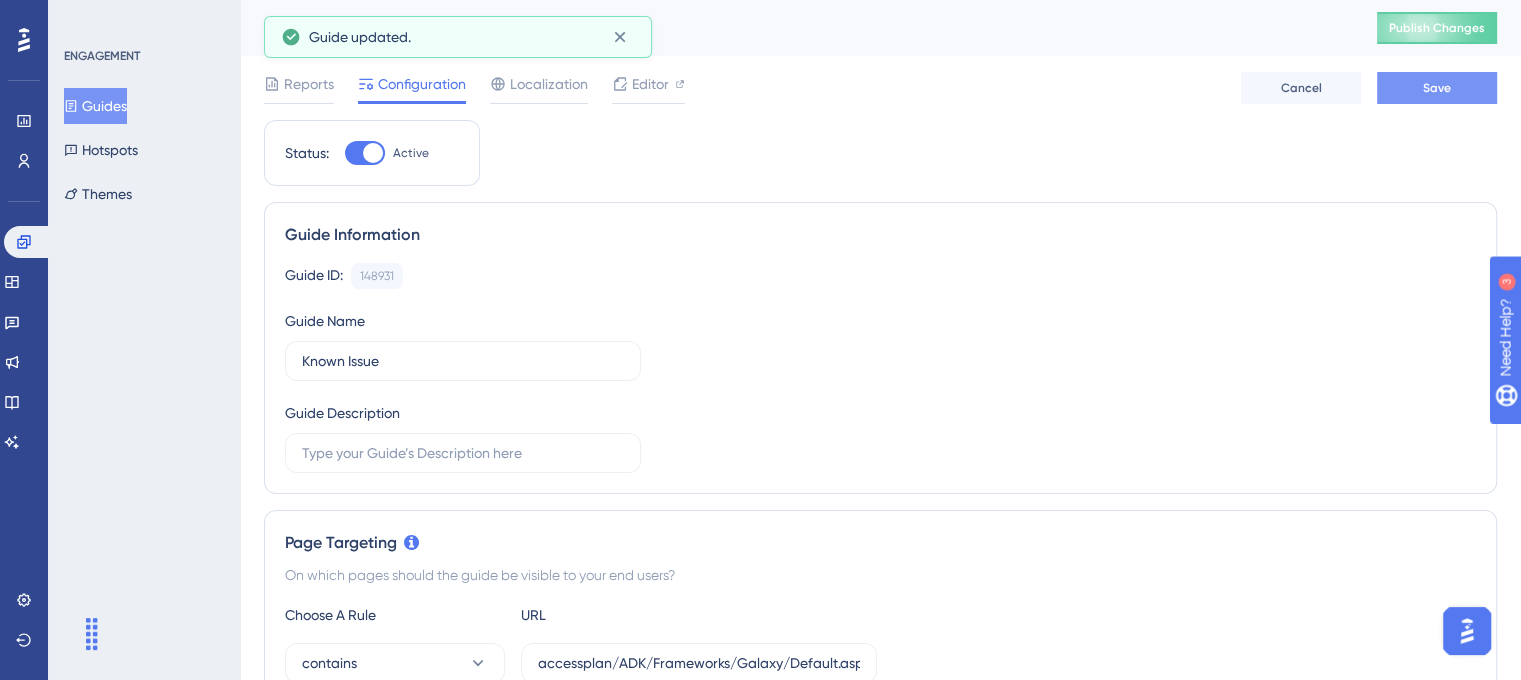 click on "Save" at bounding box center [1437, 88] 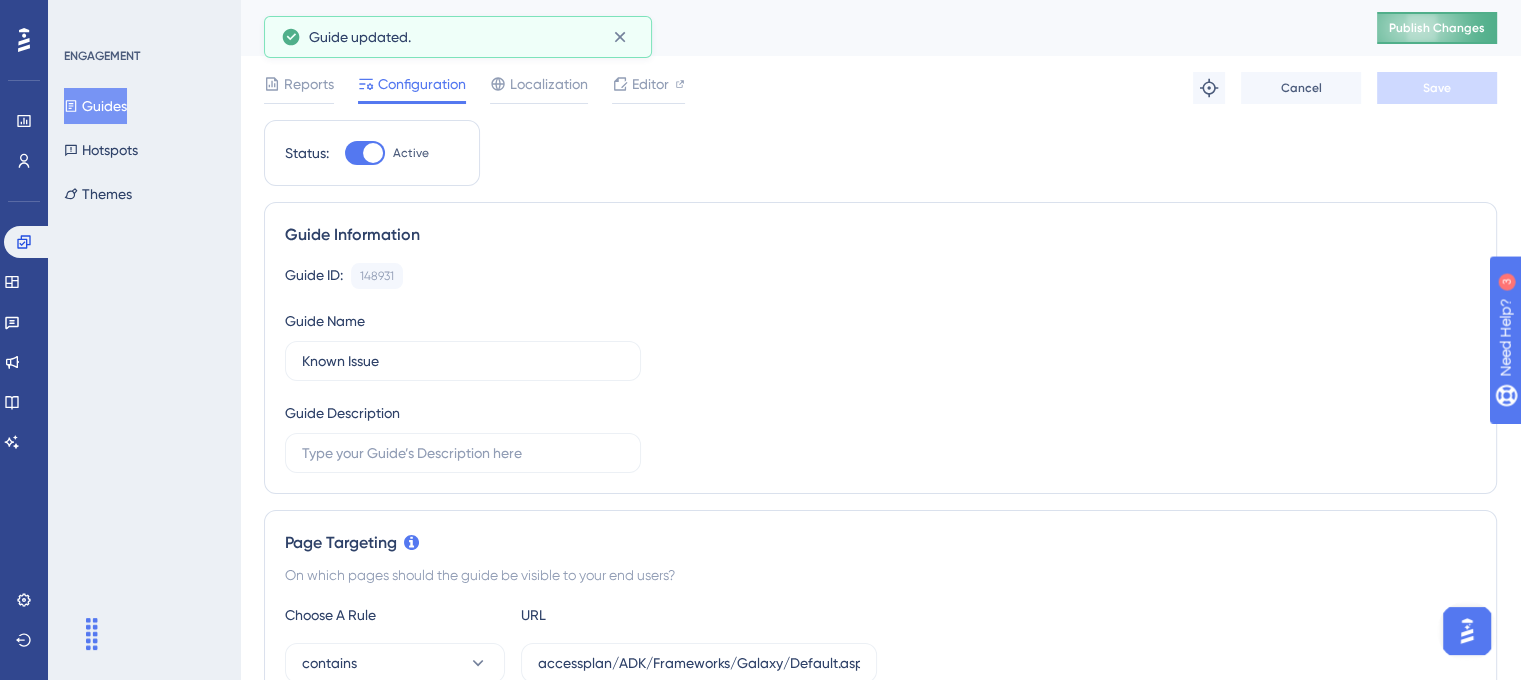 click on "Publish Changes" at bounding box center (1437, 28) 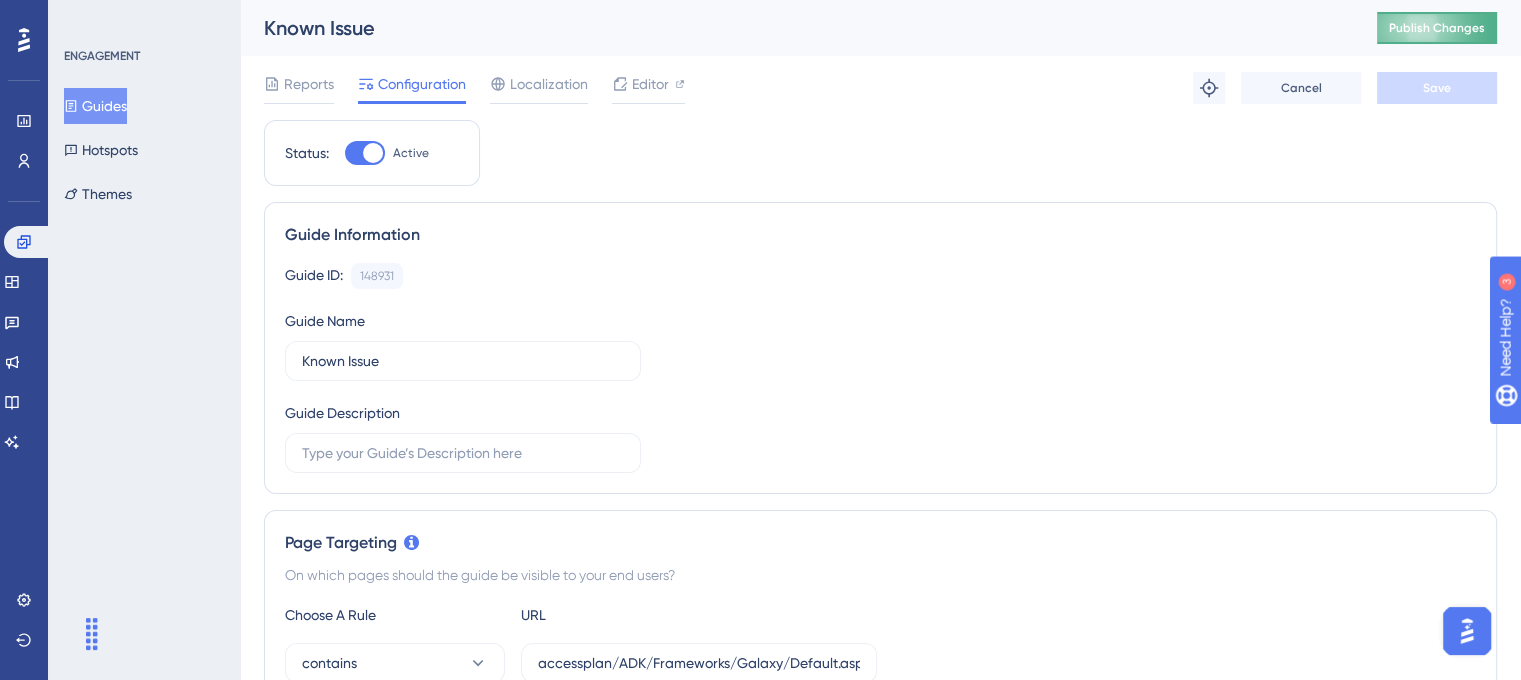 click on "Publish Changes" at bounding box center (1437, 28) 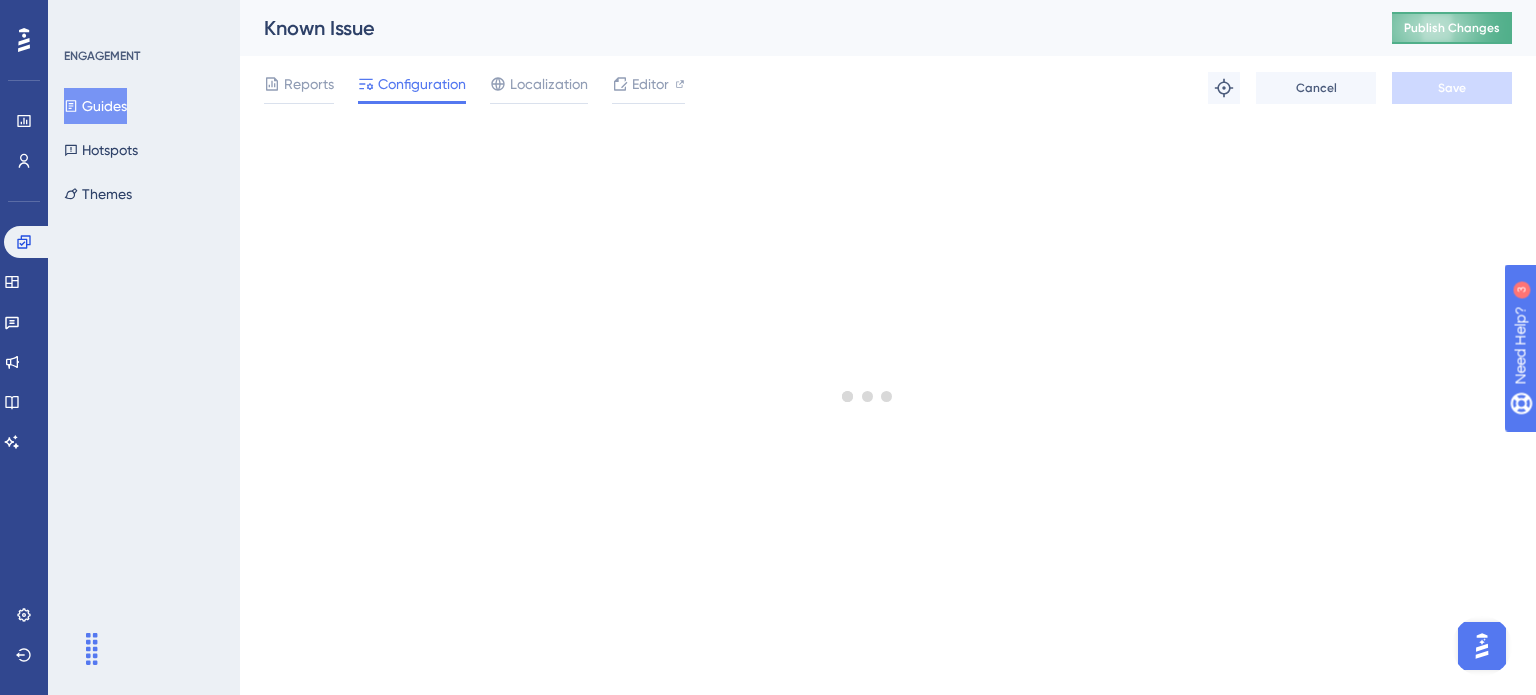 click on "Publish Changes" at bounding box center [1452, 28] 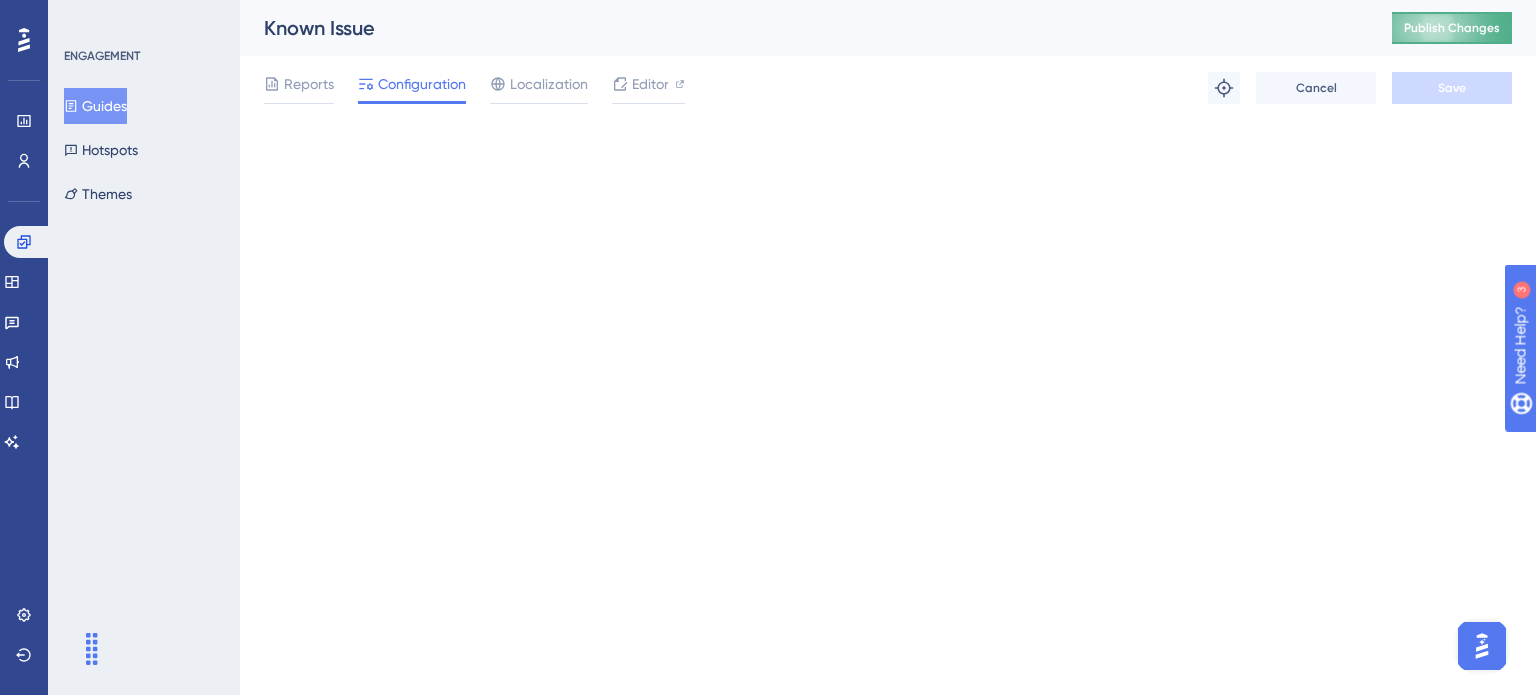 click on "Publish Changes" at bounding box center [1452, 28] 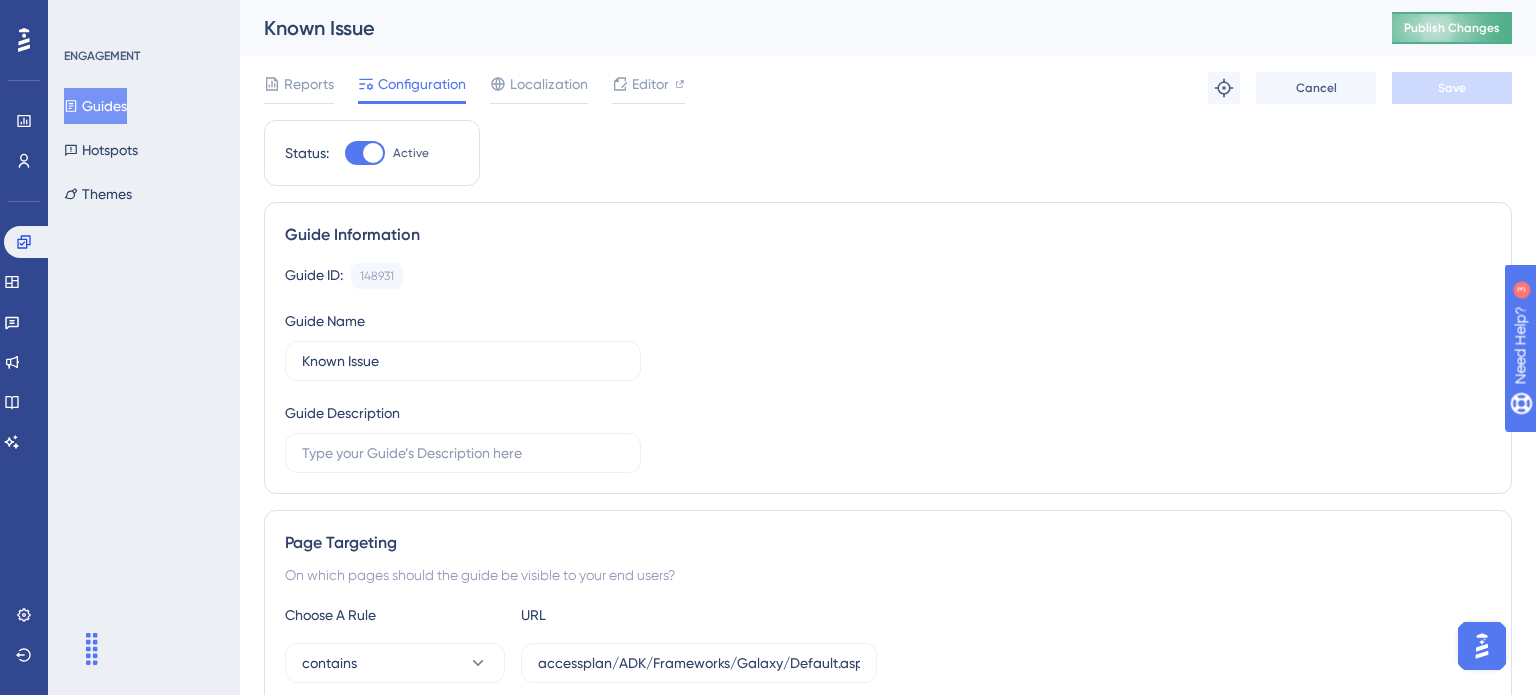 click on "Publish Changes" at bounding box center (1452, 28) 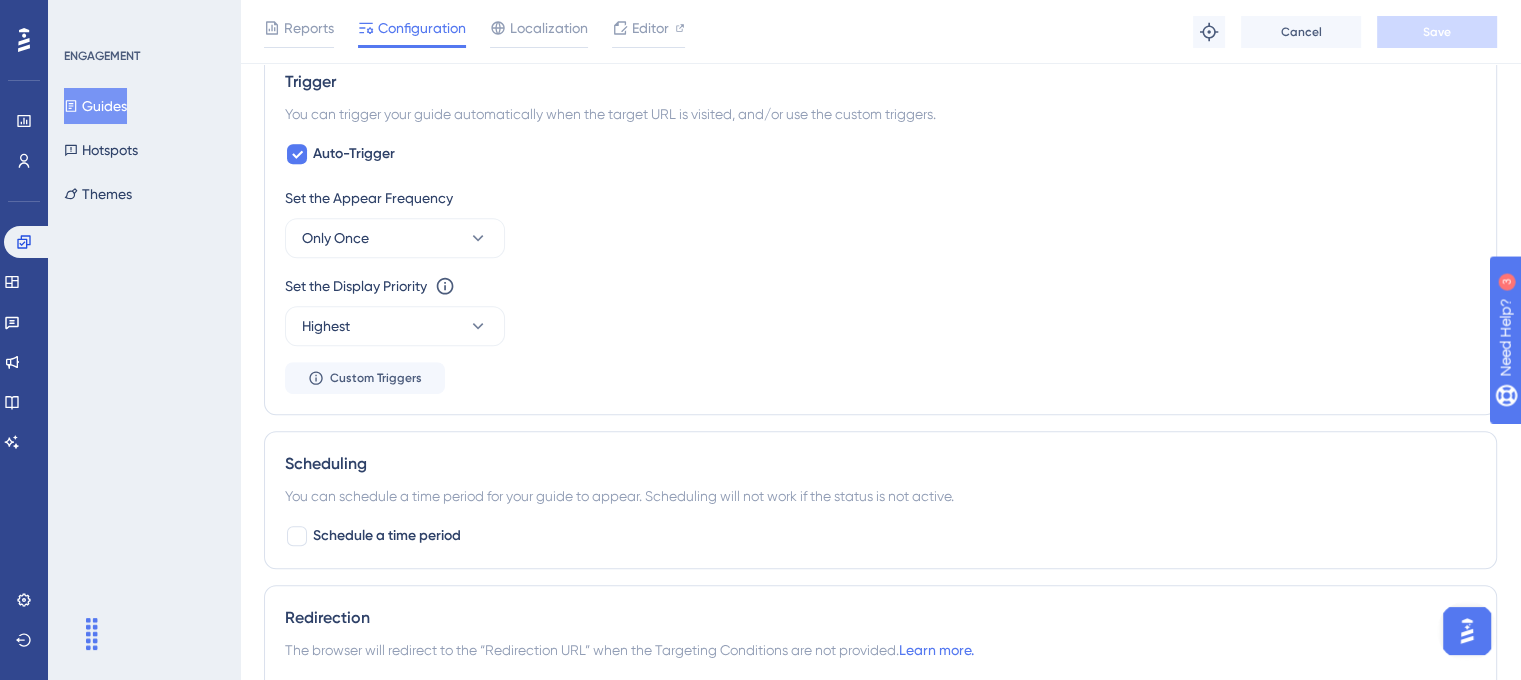 scroll, scrollTop: 900, scrollLeft: 0, axis: vertical 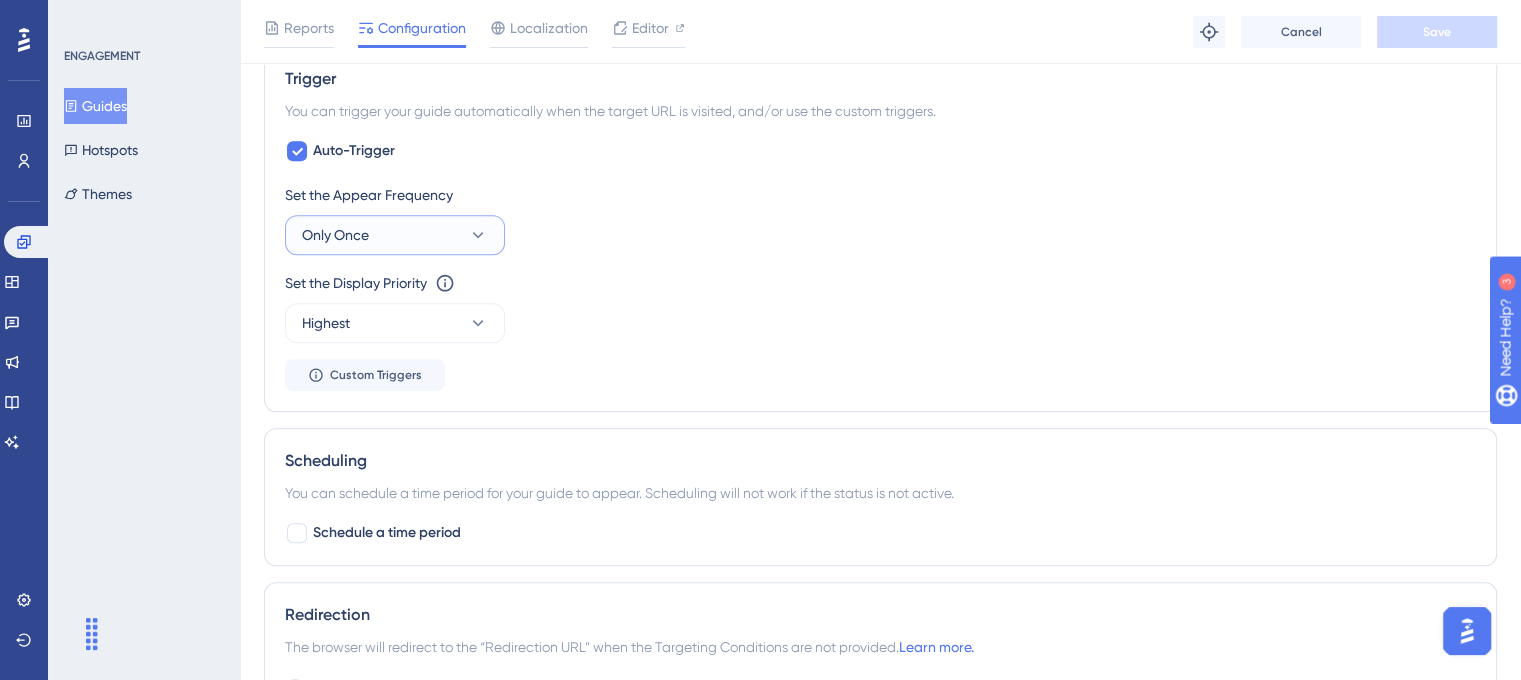 click on "Only Once" at bounding box center [395, 235] 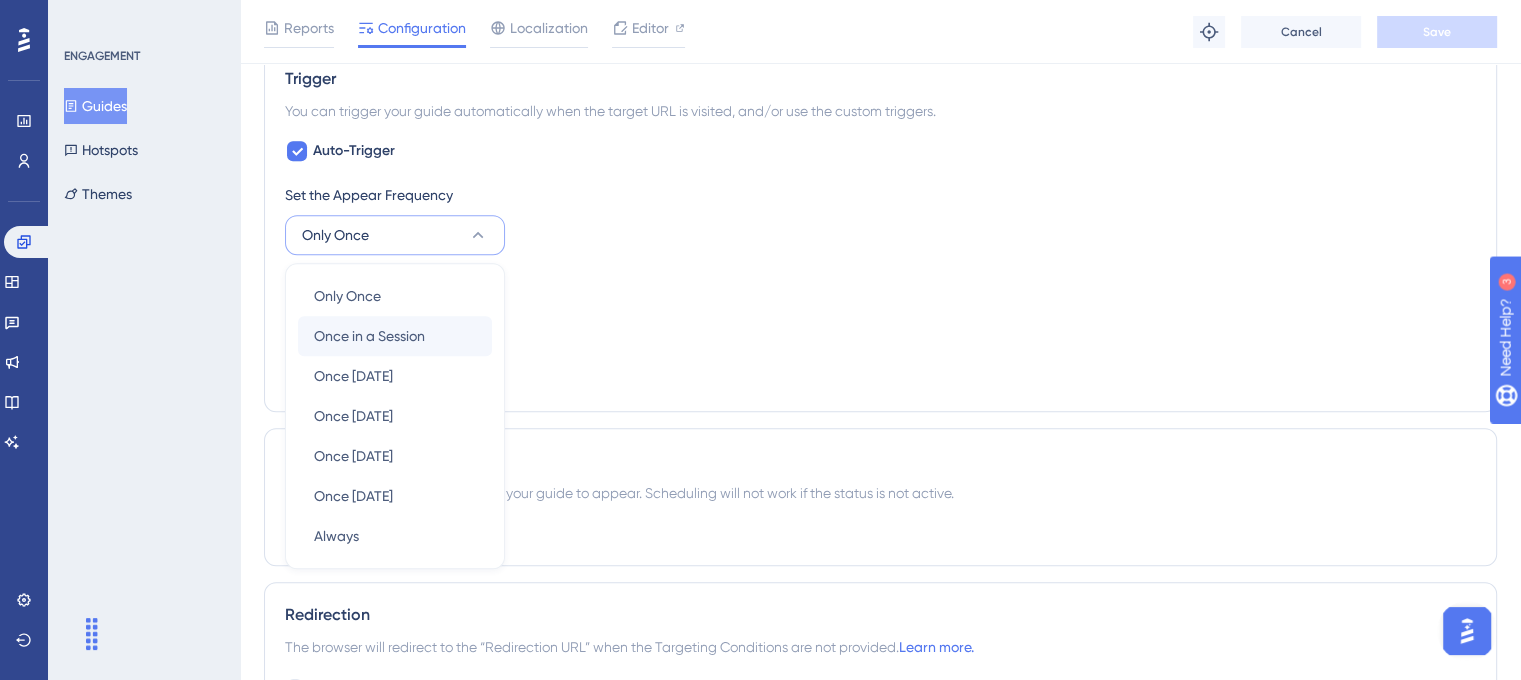 scroll, scrollTop: 973, scrollLeft: 0, axis: vertical 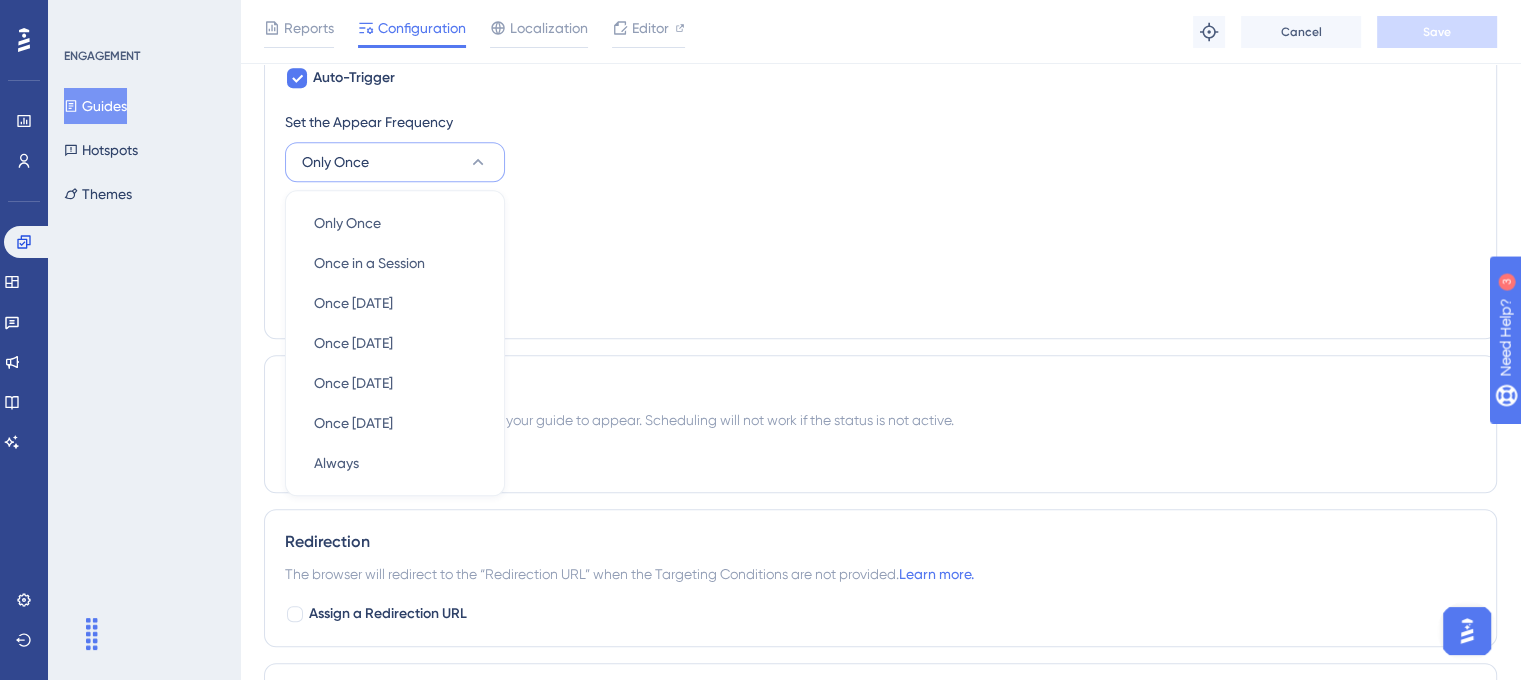 click on "Set the Appear Frequency Only Once Only Once Only Once Once in a Session Once in a Session Once in 1 day Once in 1 day Once in 7 days Once in 7 days Once in 30 days Once in 30 days Once in 90 days Once in 90 days Always Always Set the Display Priority This option will set the display priority between
auto-triggered materials in cases of conflicts between multiple materials Highest Custom Triggers" at bounding box center (880, 214) 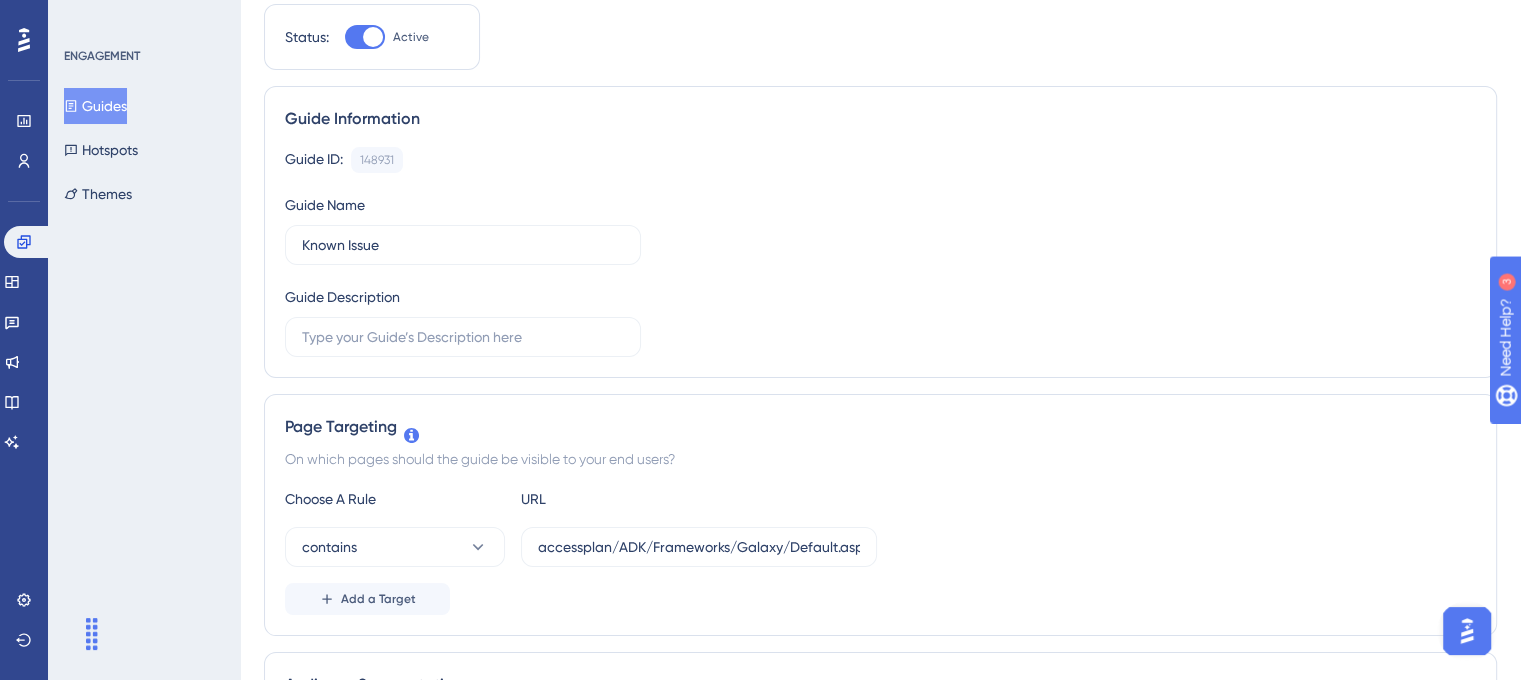 scroll, scrollTop: 0, scrollLeft: 0, axis: both 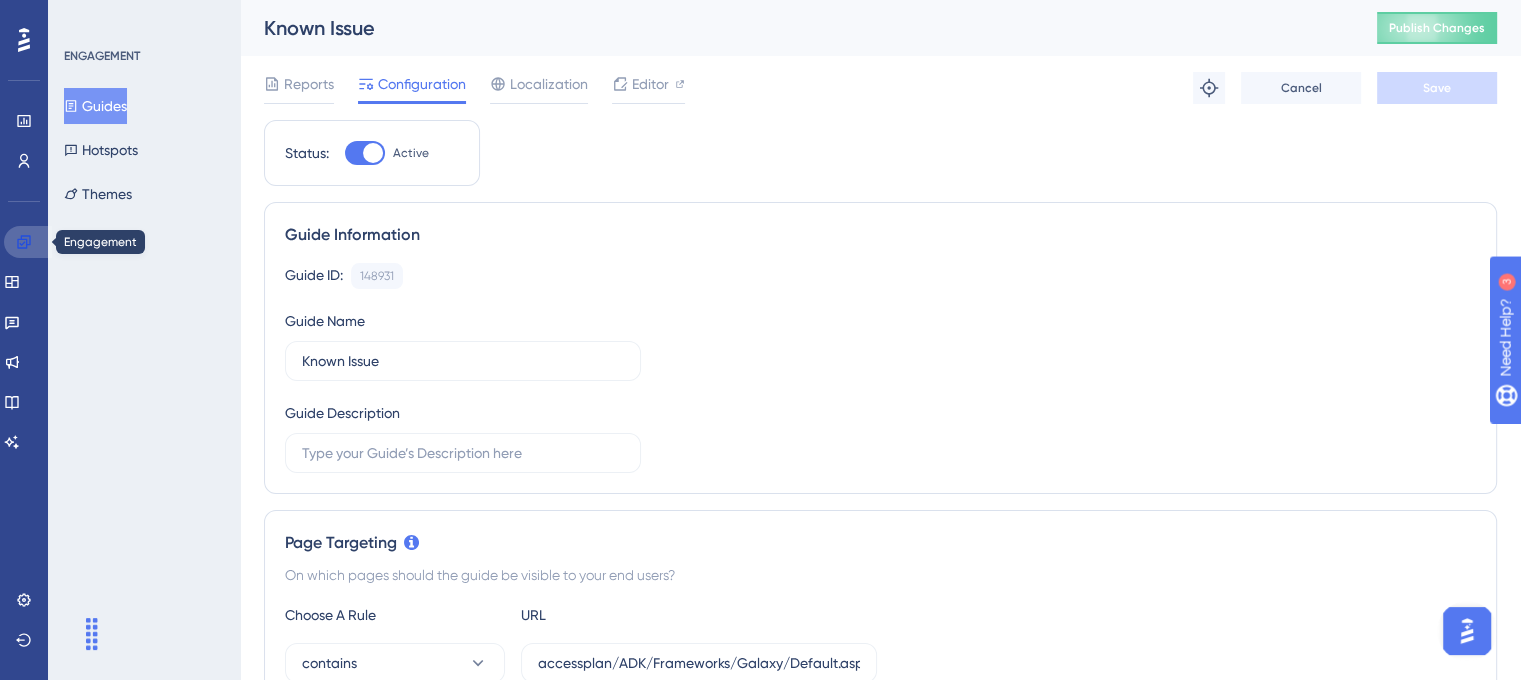 click 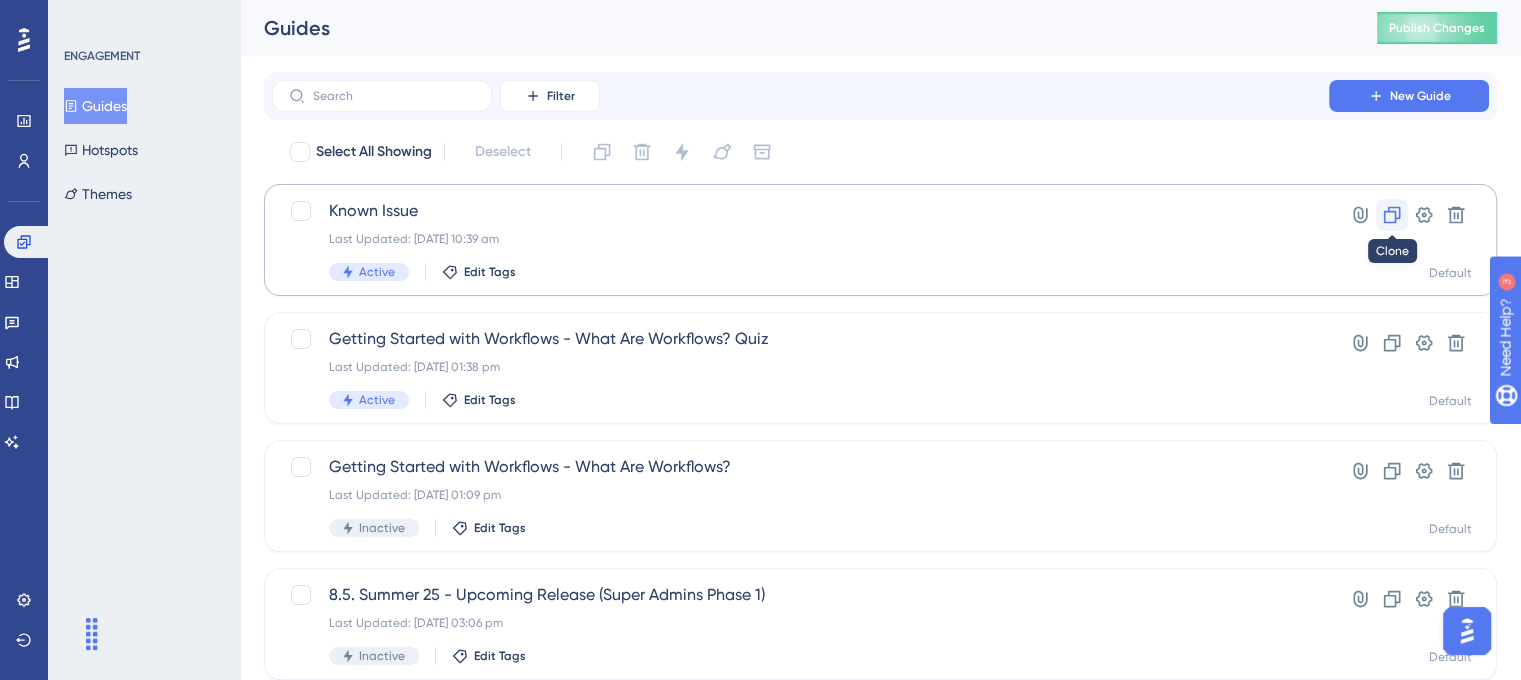 click 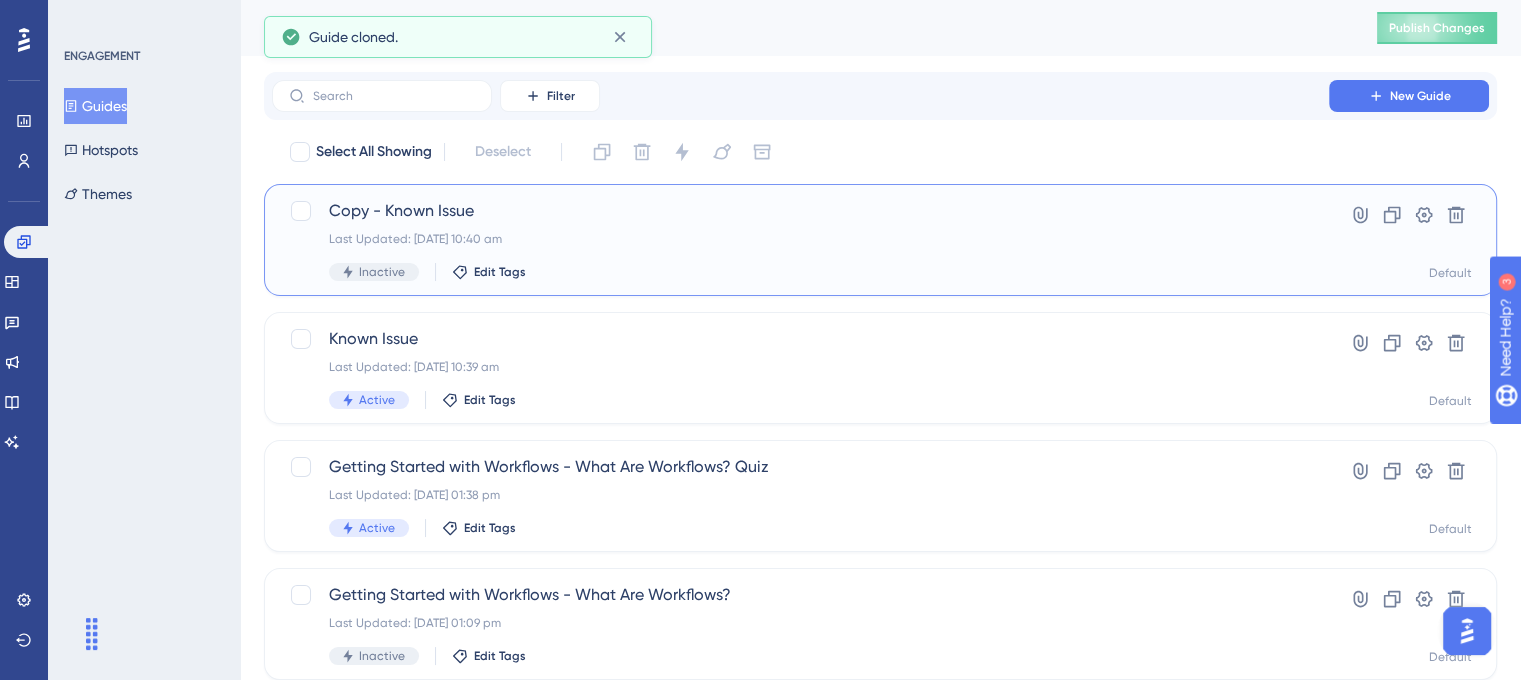 click on "Copy - Known Issue" at bounding box center (800, 211) 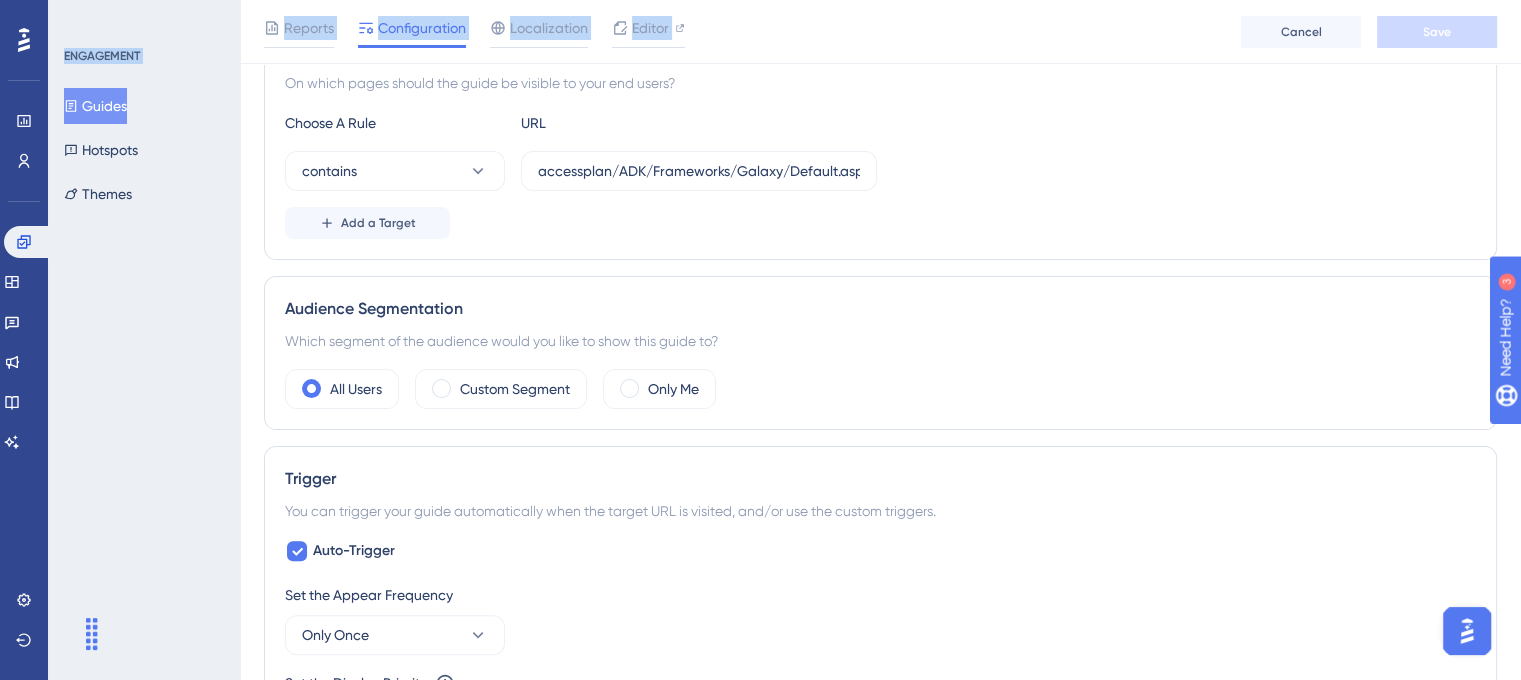scroll, scrollTop: 0, scrollLeft: 0, axis: both 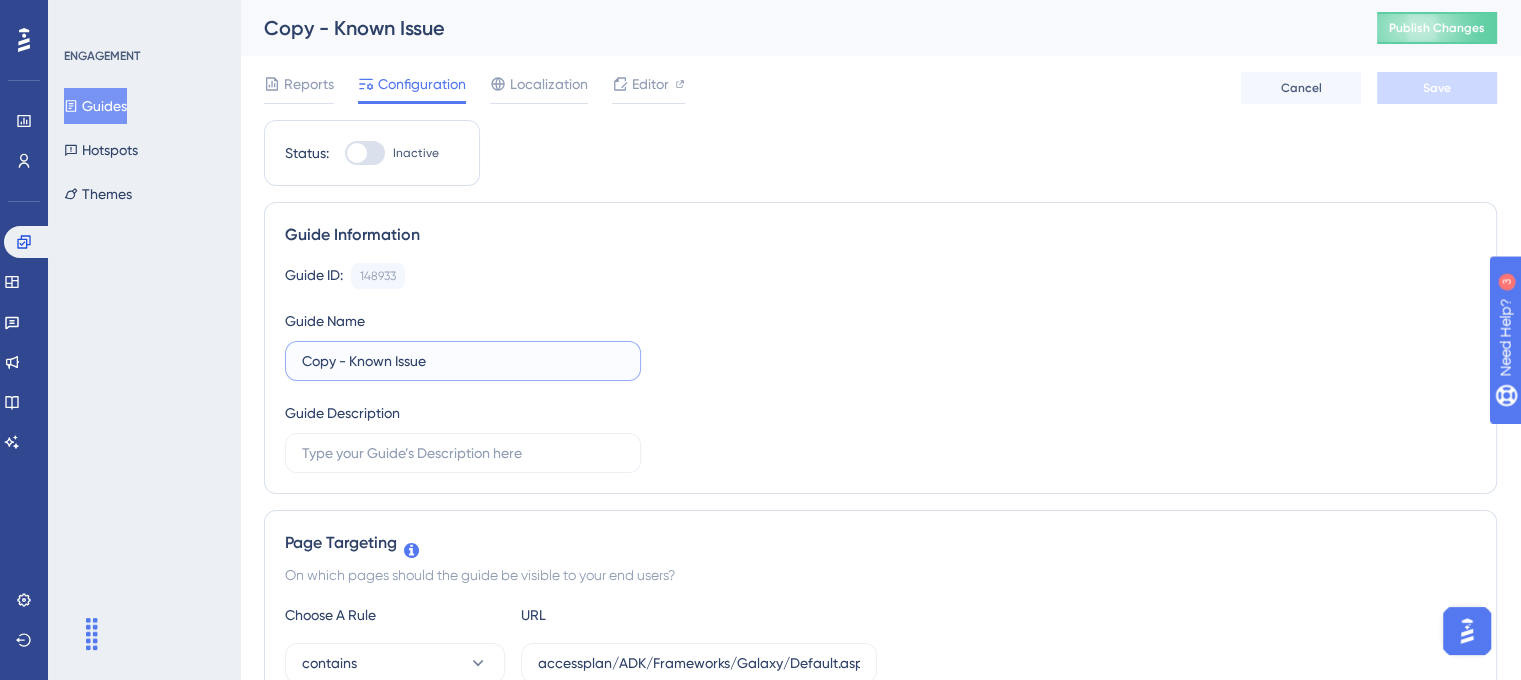 click on "Copy - Known Issue" at bounding box center (463, 361) 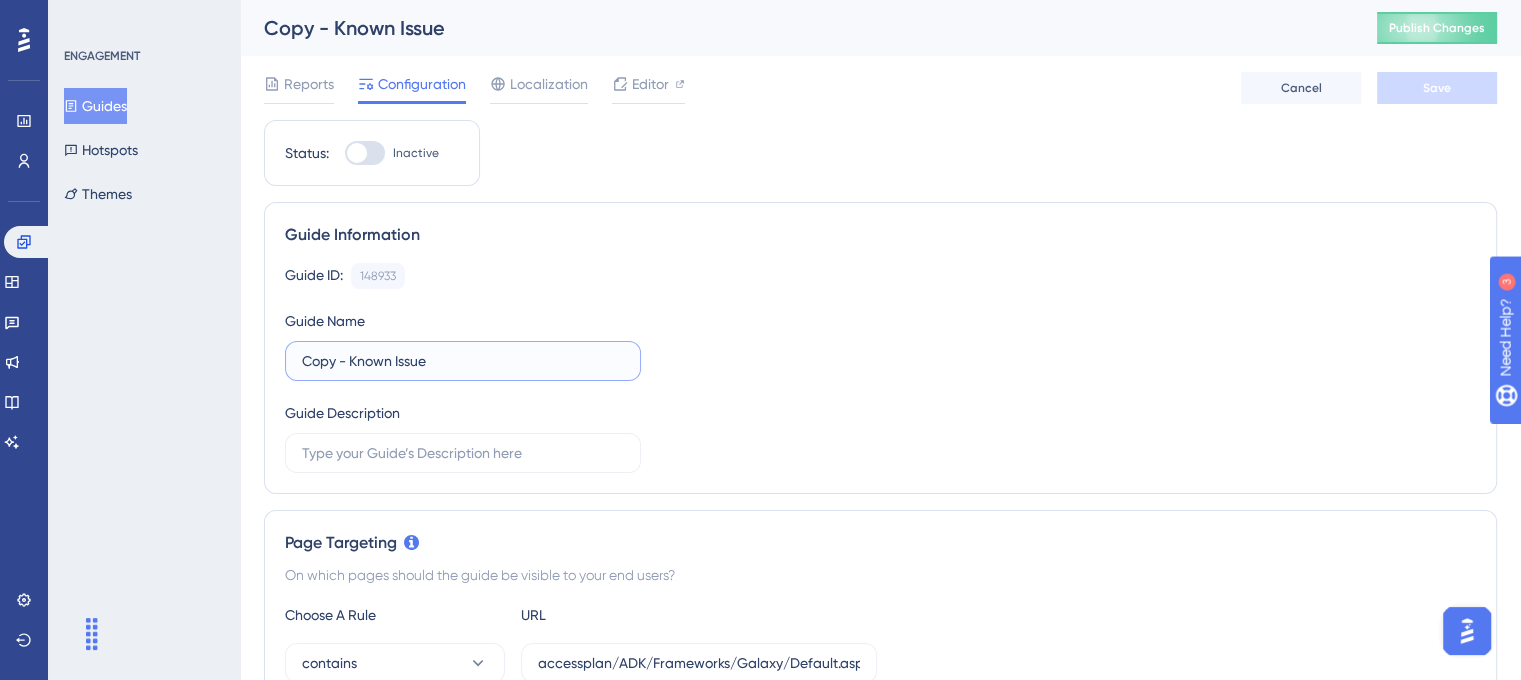 drag, startPoint x: 489, startPoint y: 362, endPoint x: 170, endPoint y: 346, distance: 319.401 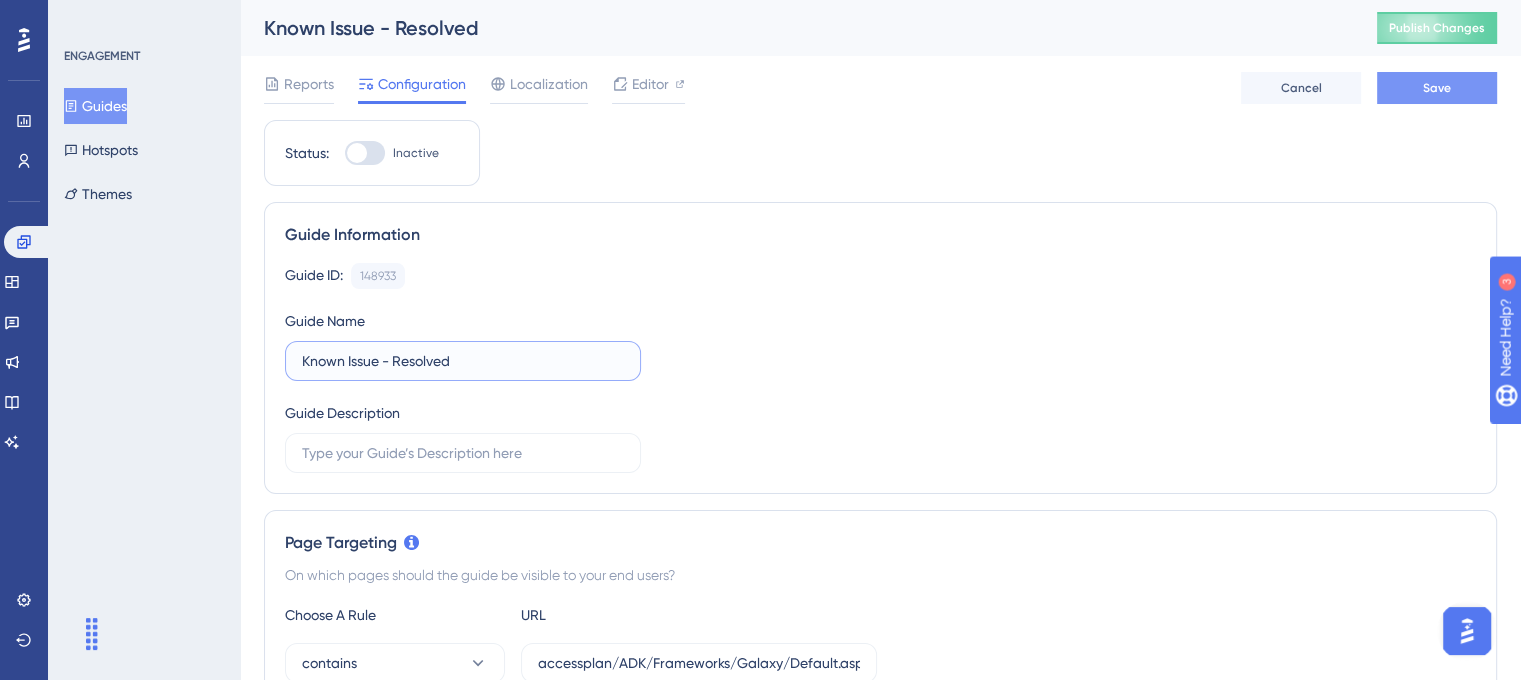 type on "Known Issue - Resolved" 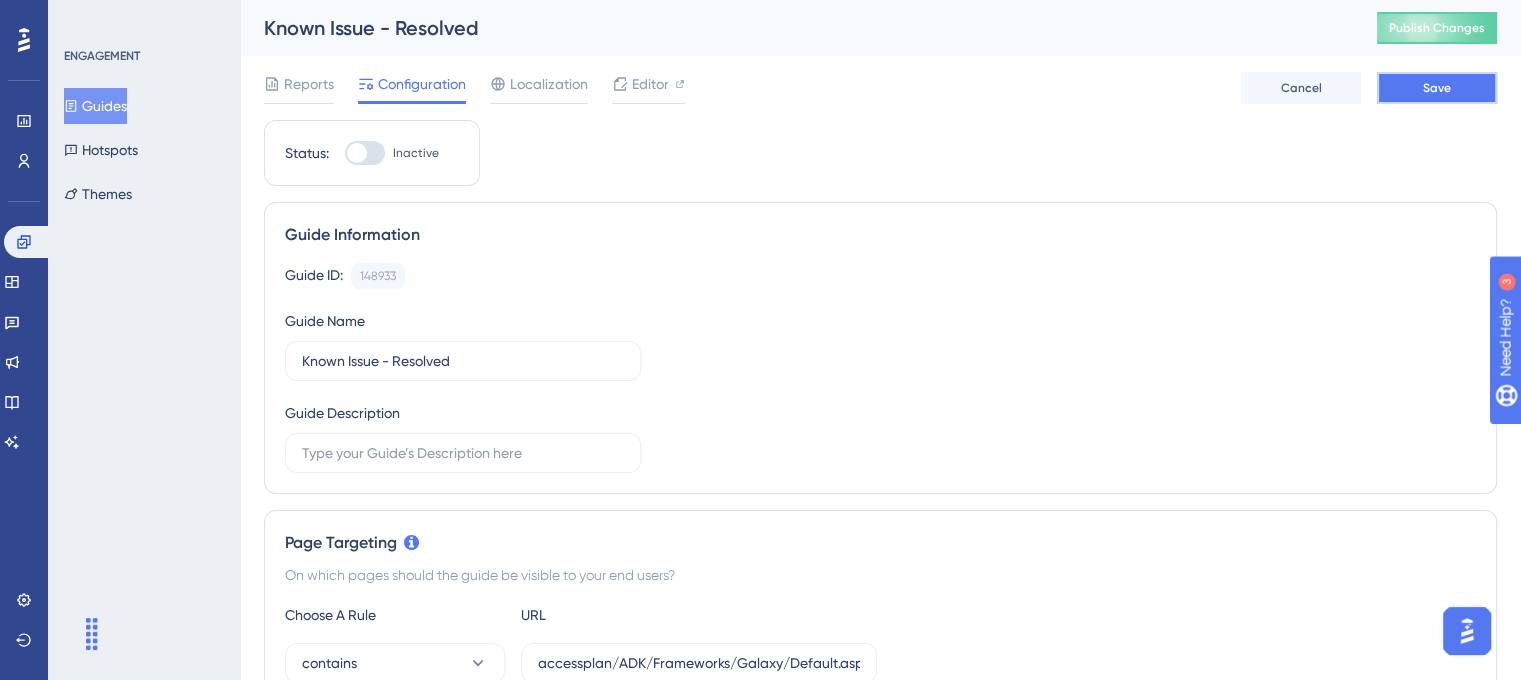 click on "Save" at bounding box center [1437, 88] 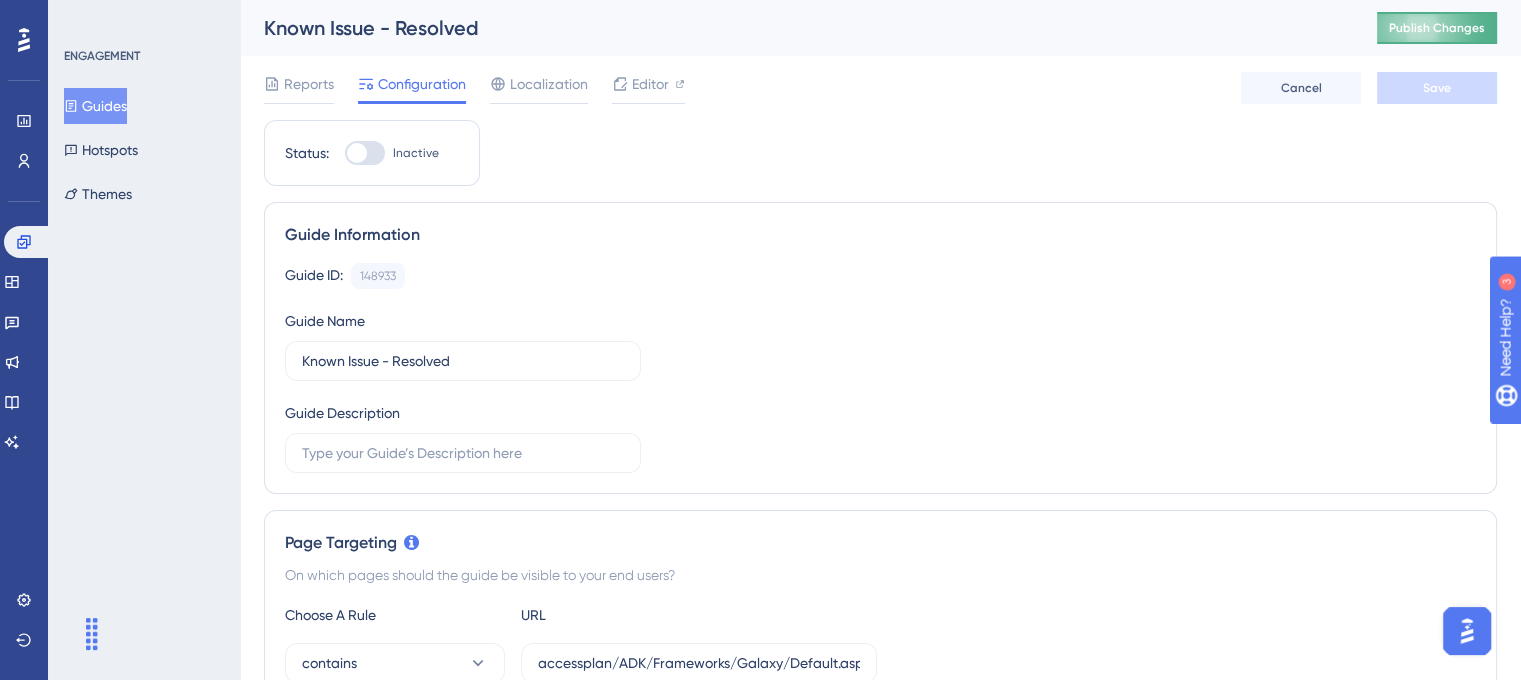 click on "Publish Changes" at bounding box center (1437, 28) 